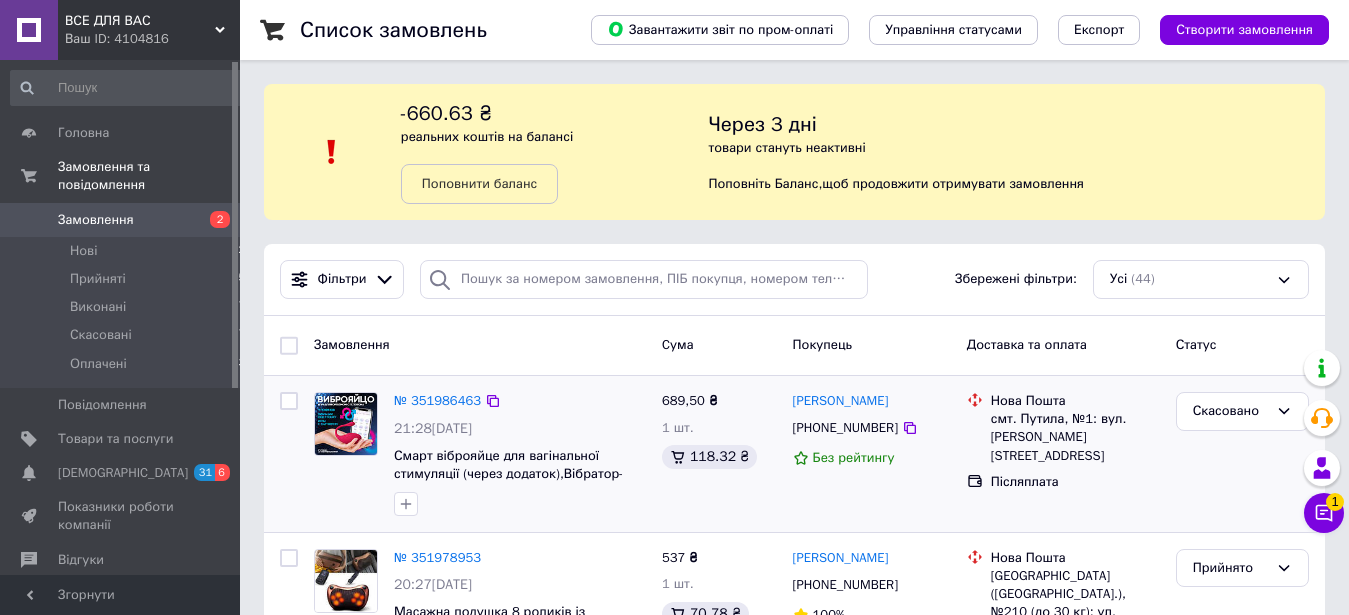 scroll, scrollTop: 0, scrollLeft: 0, axis: both 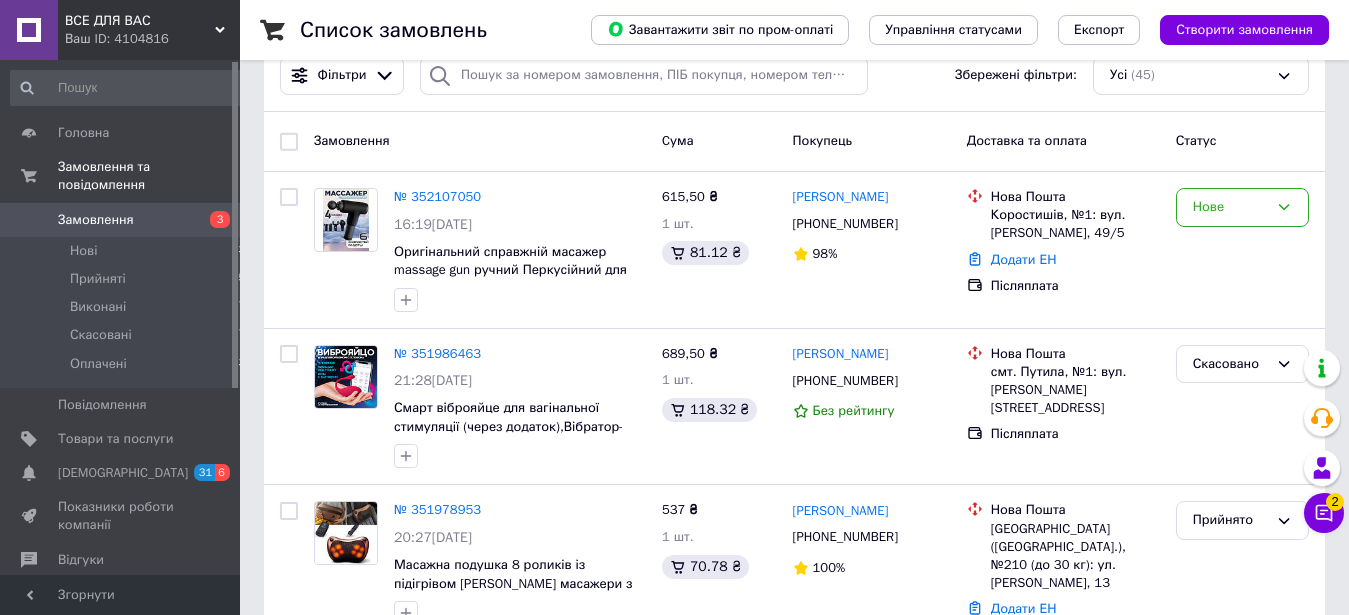 click 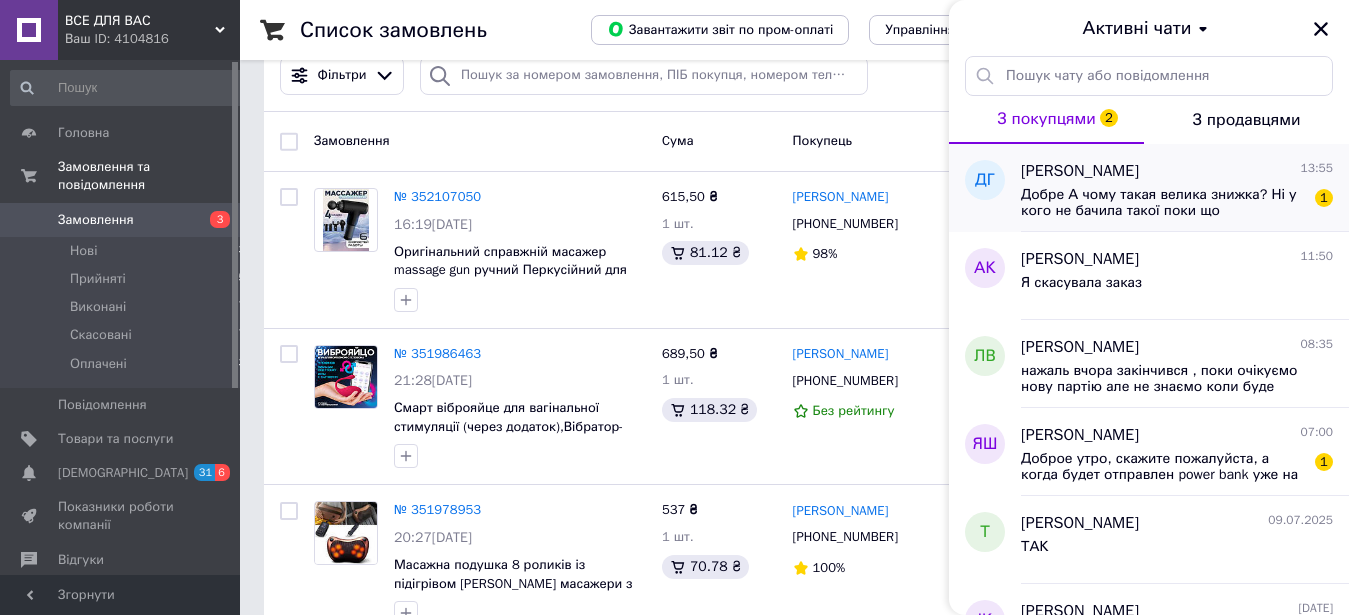 click on "Добре
А чому такая велика знижка? Ні у кого не бачила такої поки що" at bounding box center [1163, 203] 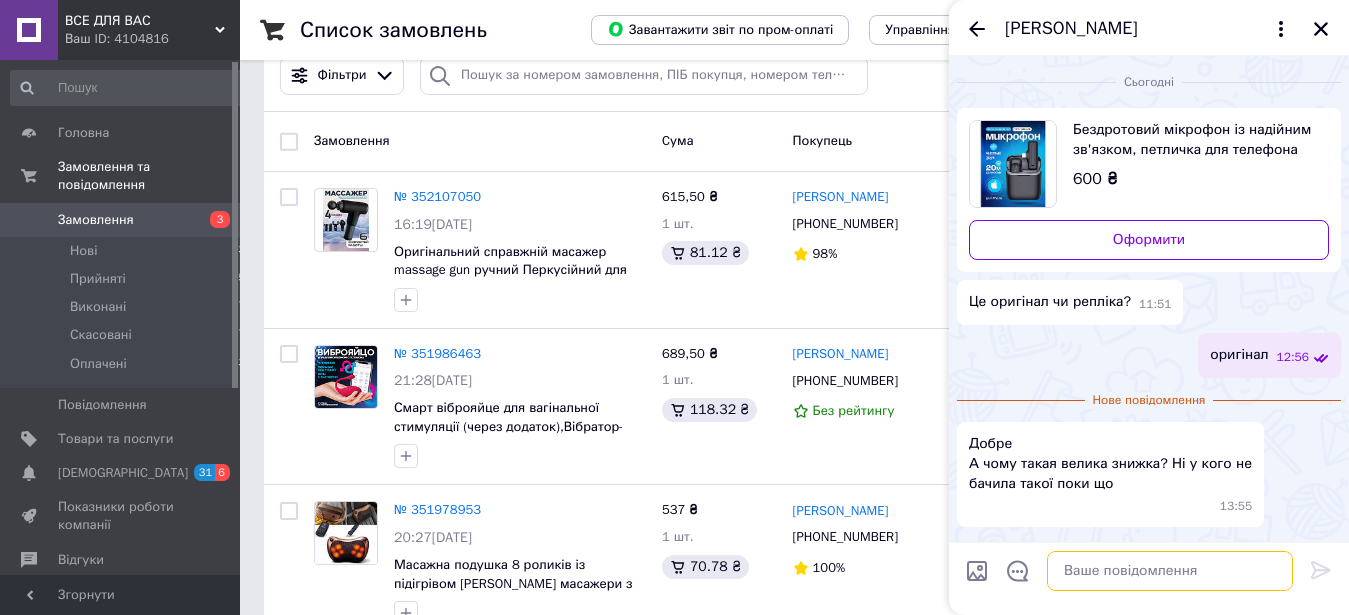 click at bounding box center [1170, 571] 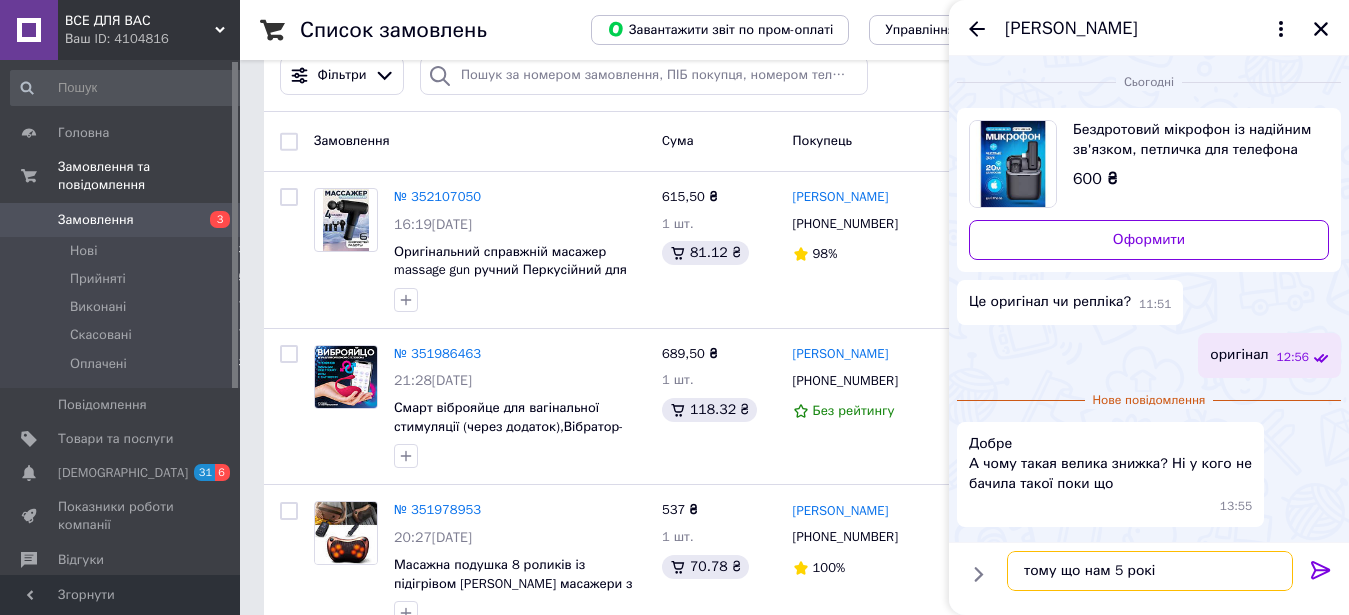 type on "тому що нам 5 років" 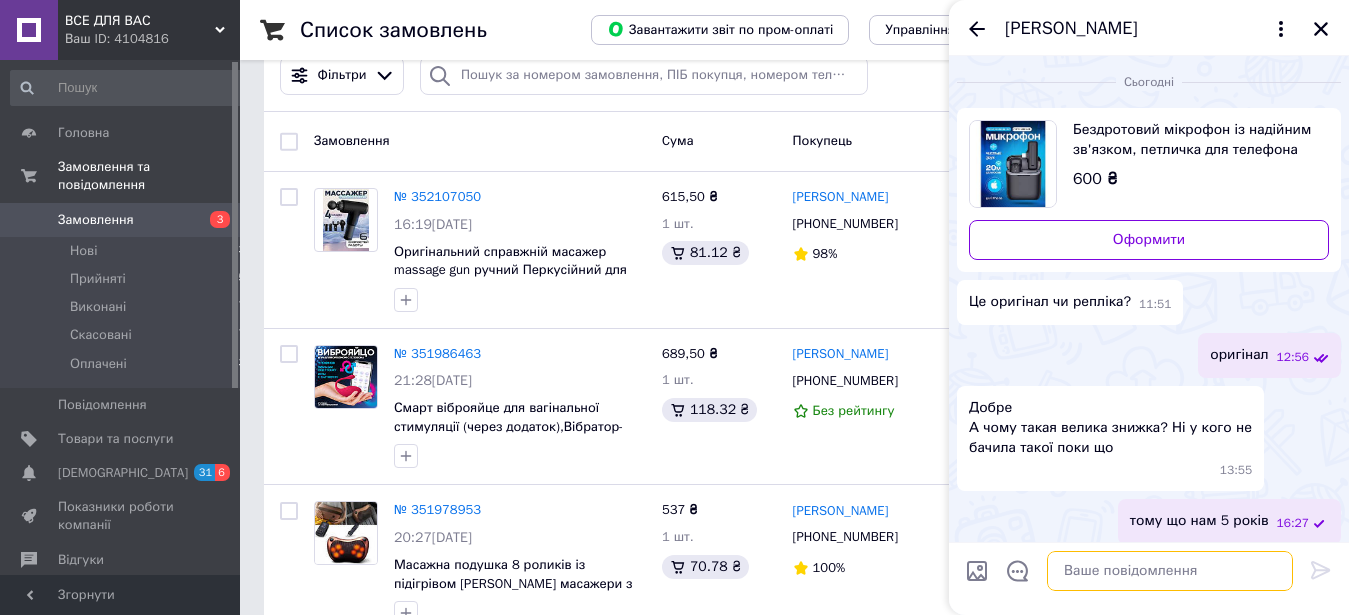 scroll, scrollTop: 11, scrollLeft: 0, axis: vertical 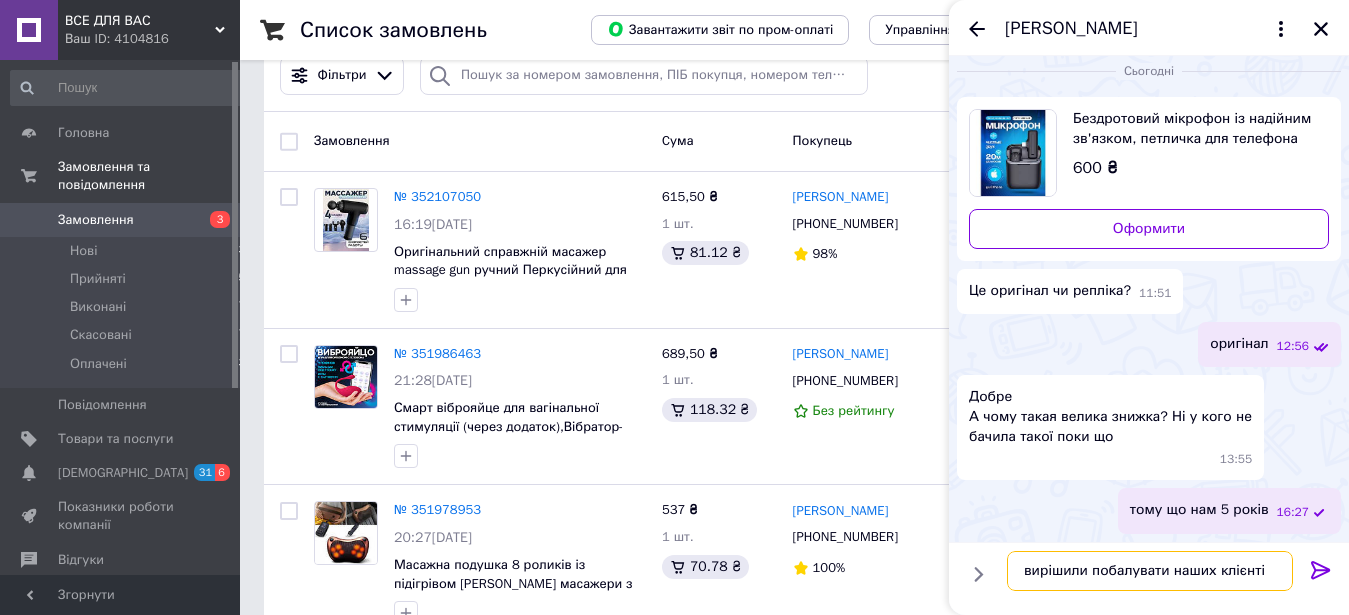 type on "вирішили побалувати наших клієнтів" 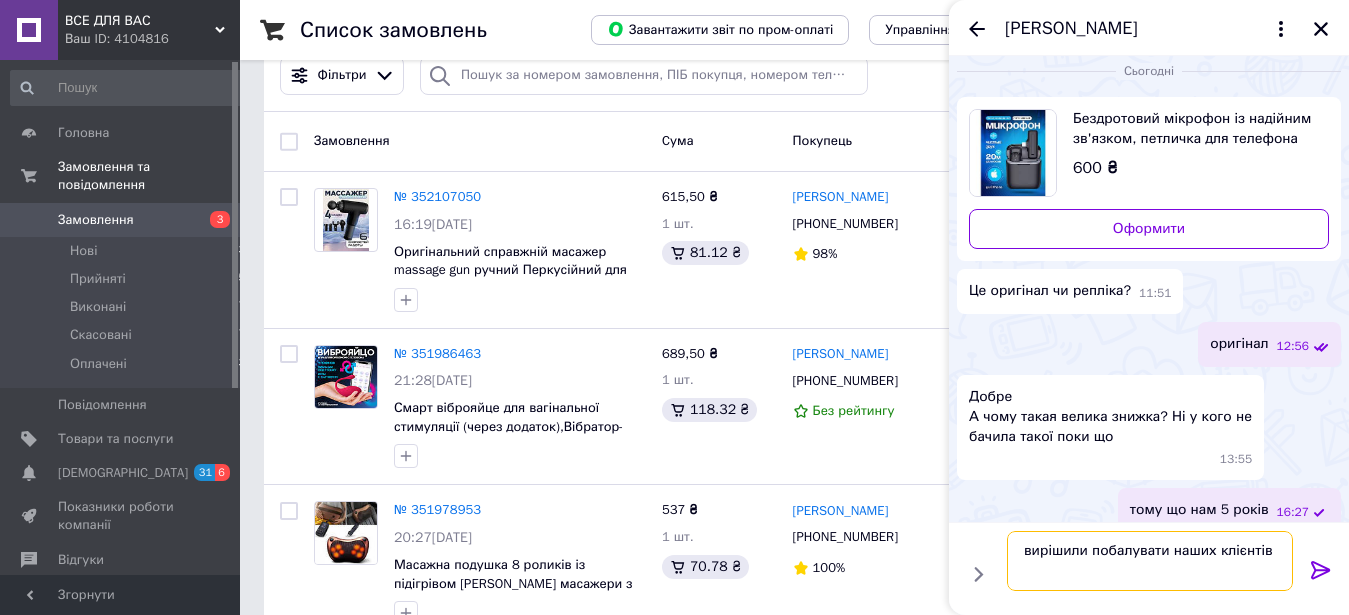 type 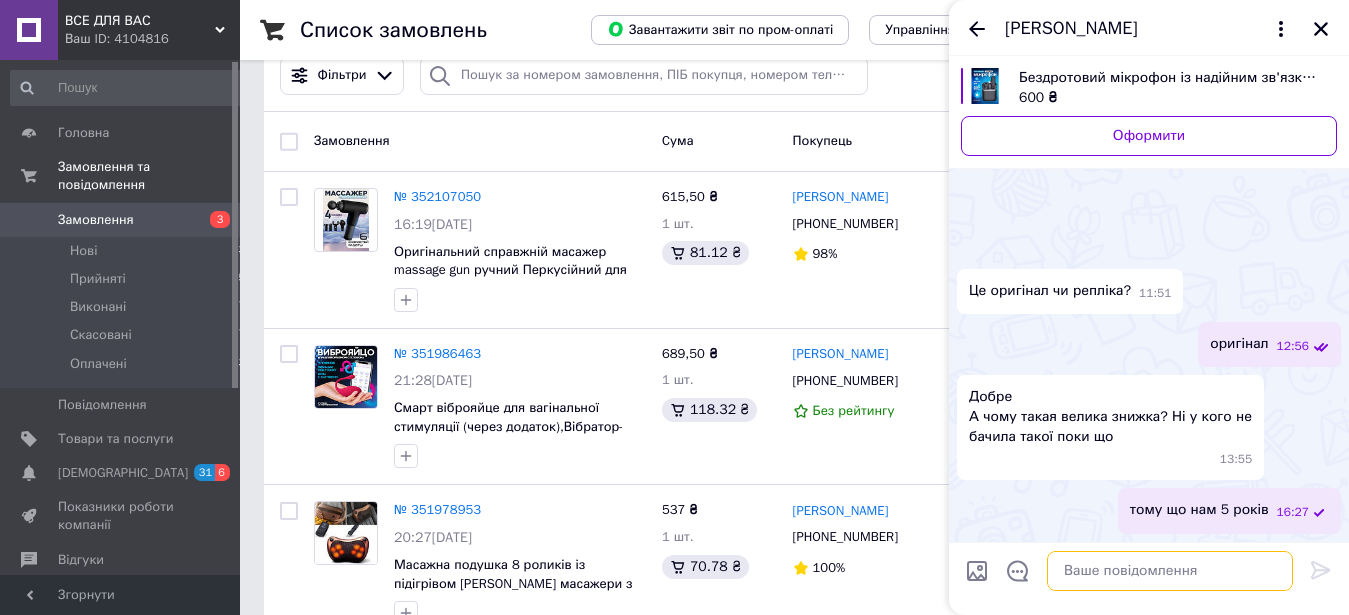 scroll, scrollTop: 84, scrollLeft: 0, axis: vertical 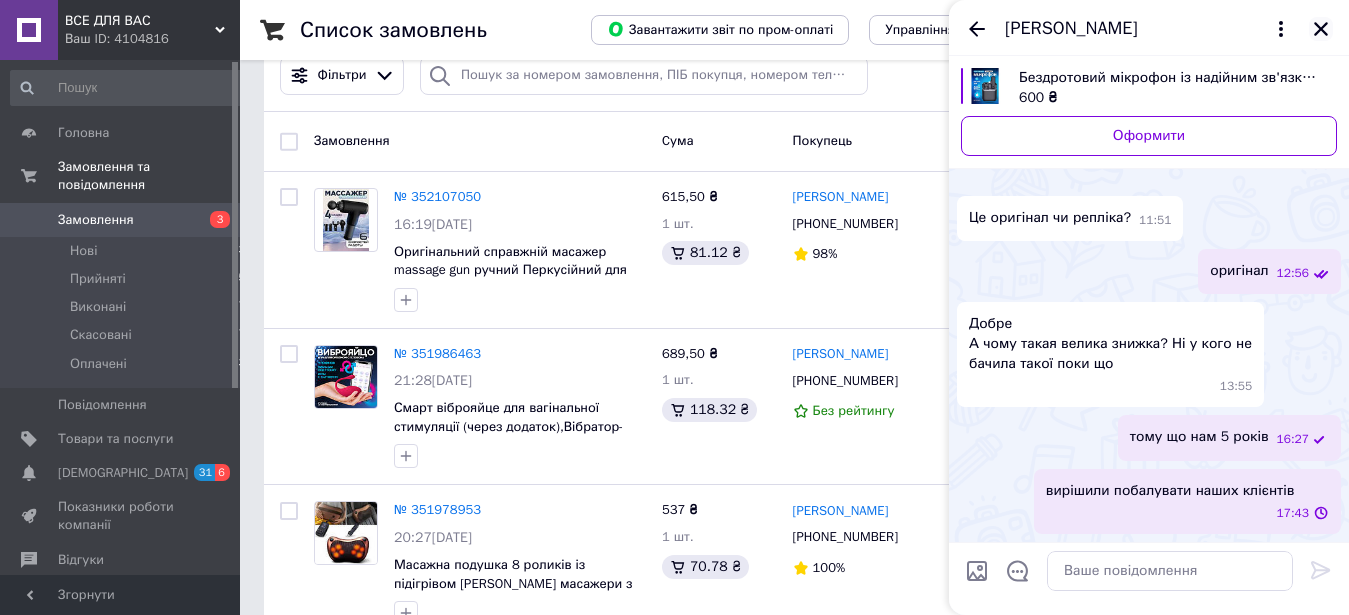 click 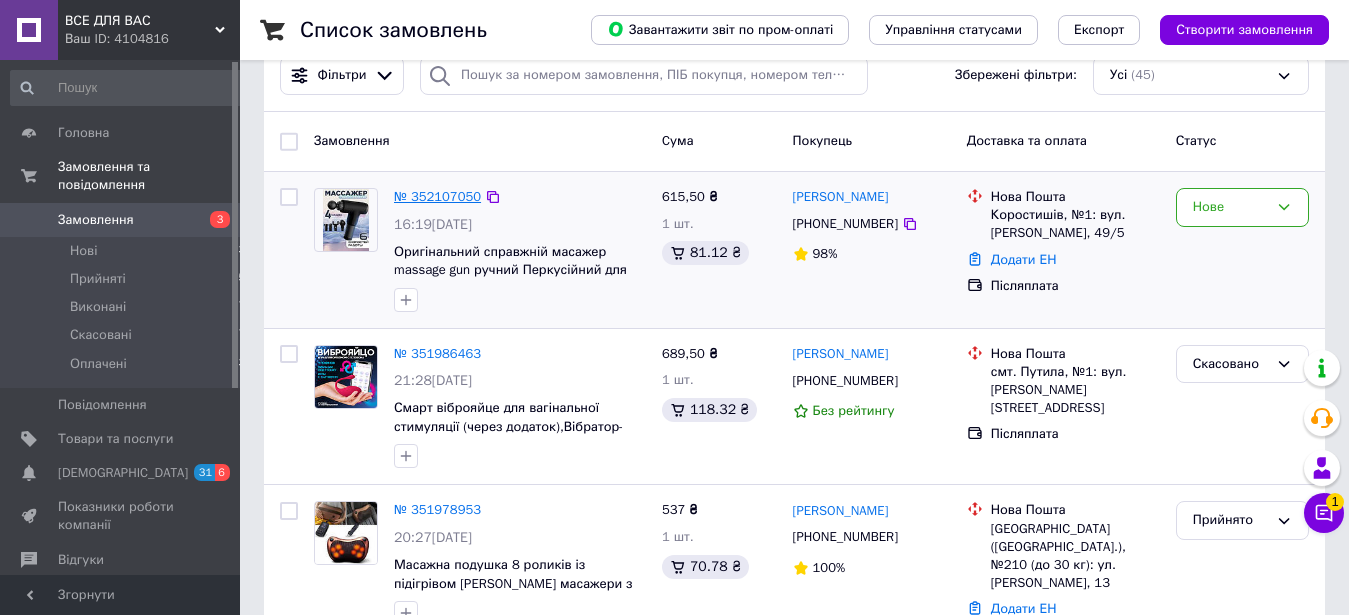 click on "№ 352107050" at bounding box center [437, 196] 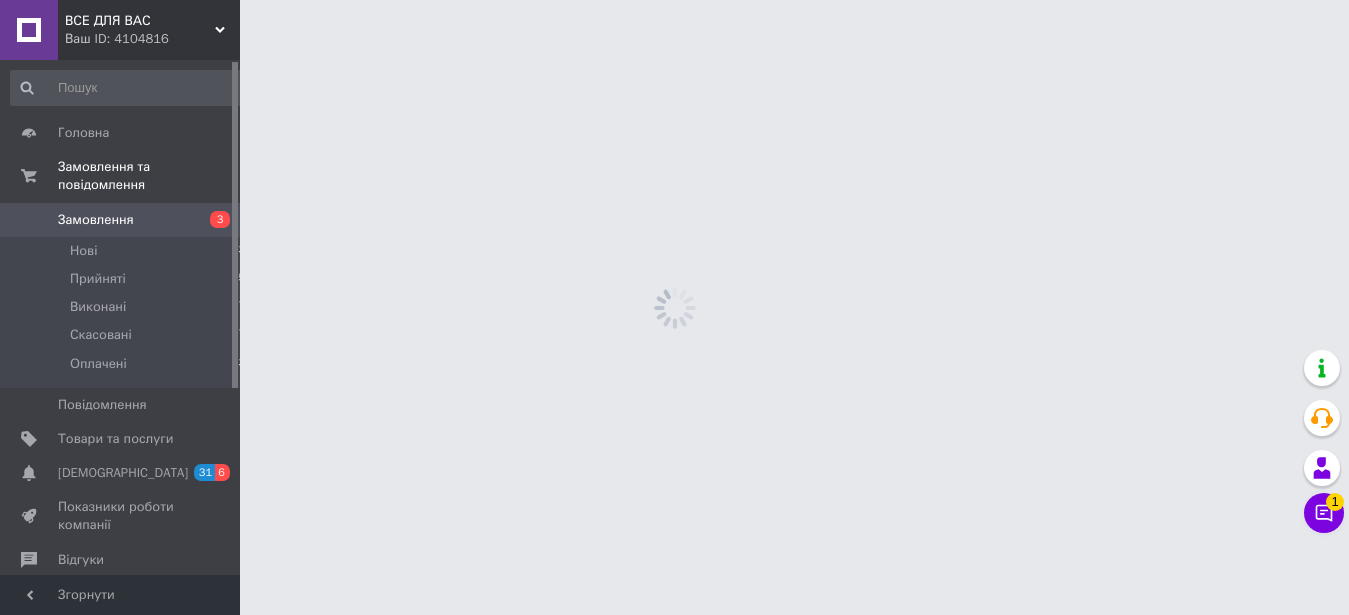 scroll, scrollTop: 0, scrollLeft: 0, axis: both 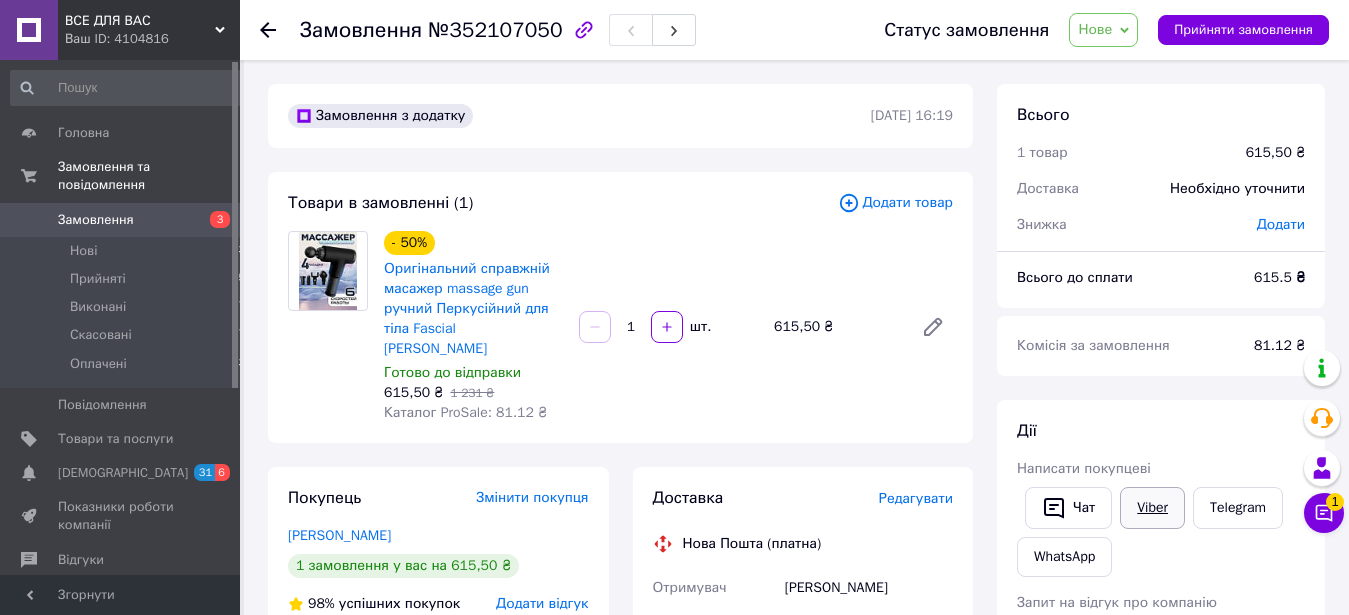 click on "Viber" at bounding box center (1152, 508) 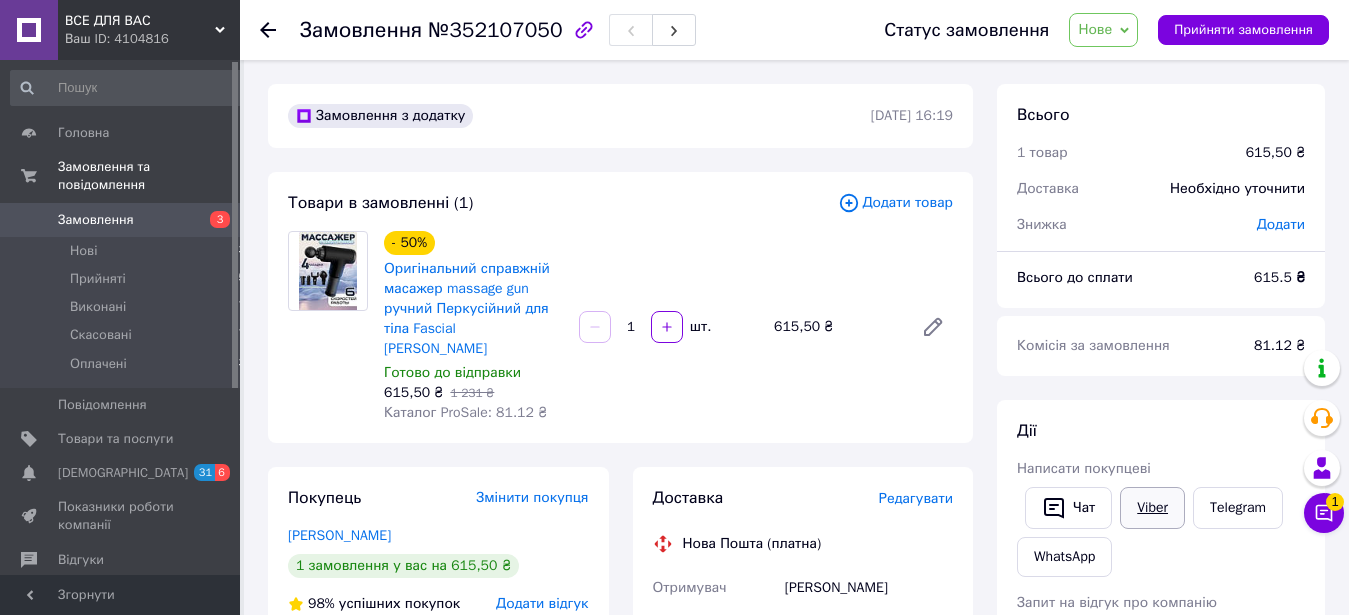 click on "Viber" at bounding box center [1152, 508] 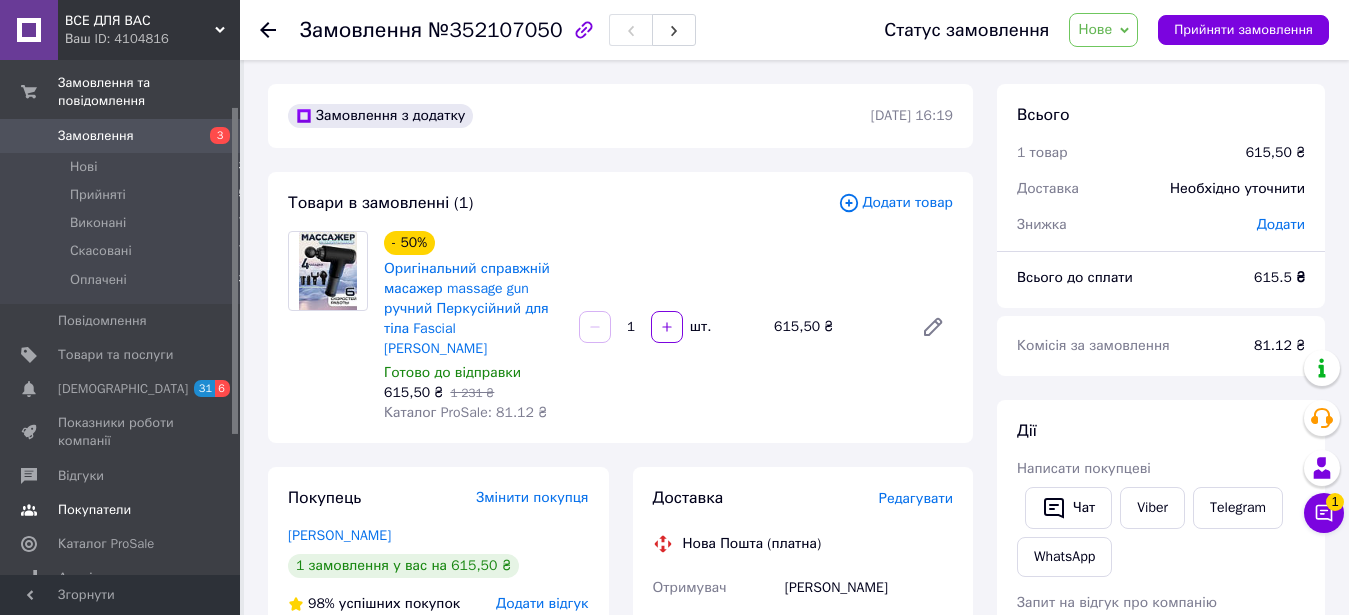scroll, scrollTop: 102, scrollLeft: 0, axis: vertical 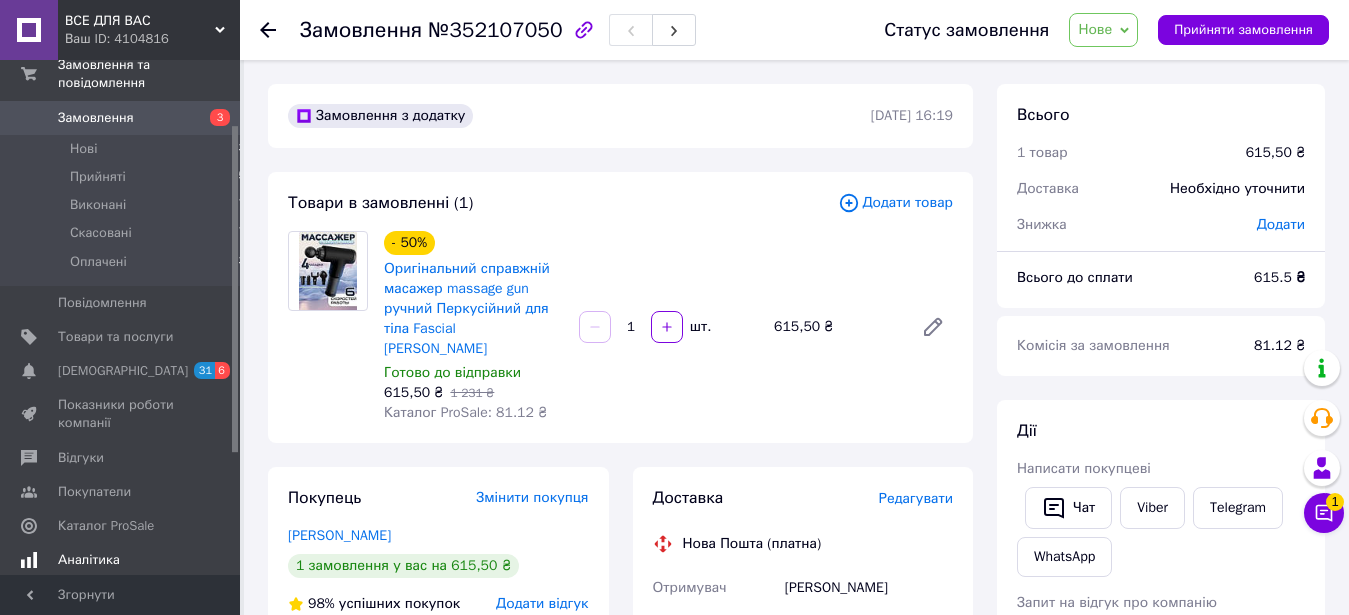 click on "Аналітика" at bounding box center [89, 560] 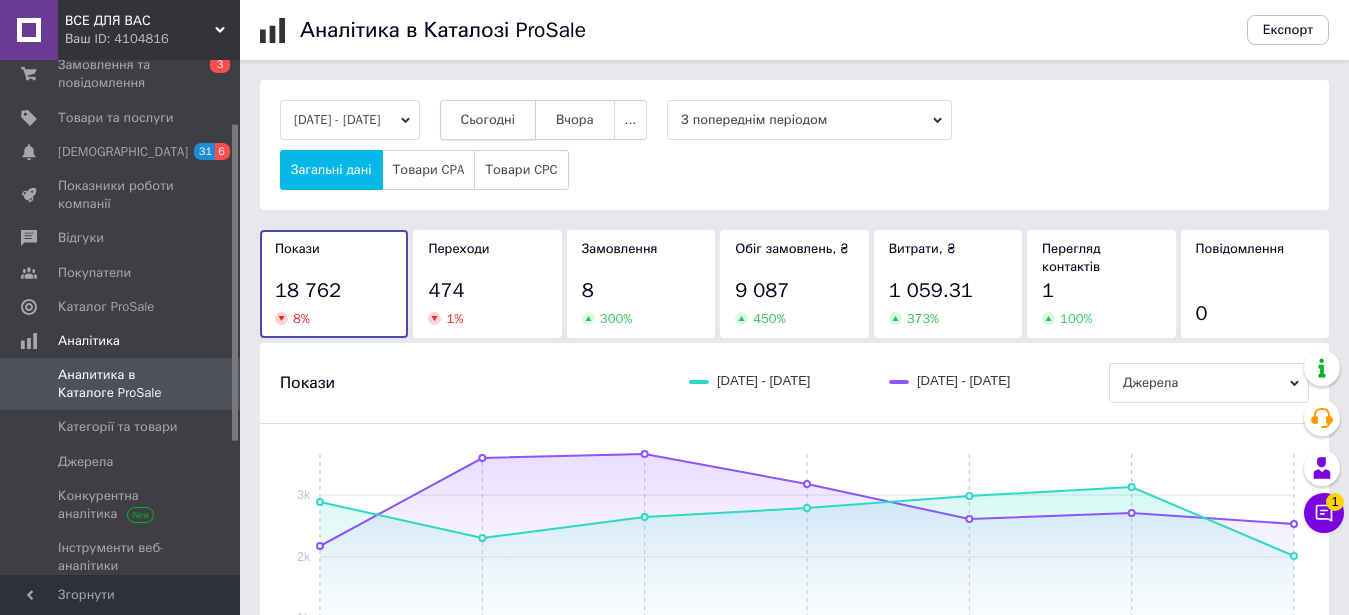 click on "Сьогодні" at bounding box center (488, 120) 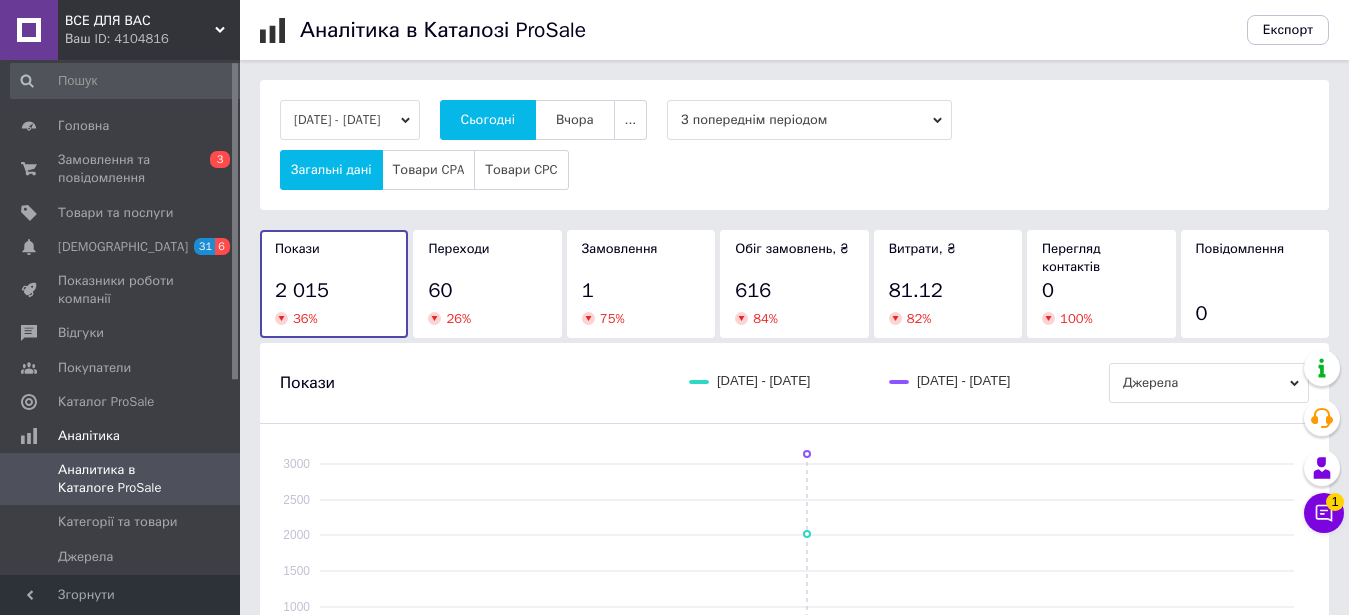 scroll, scrollTop: 0, scrollLeft: 0, axis: both 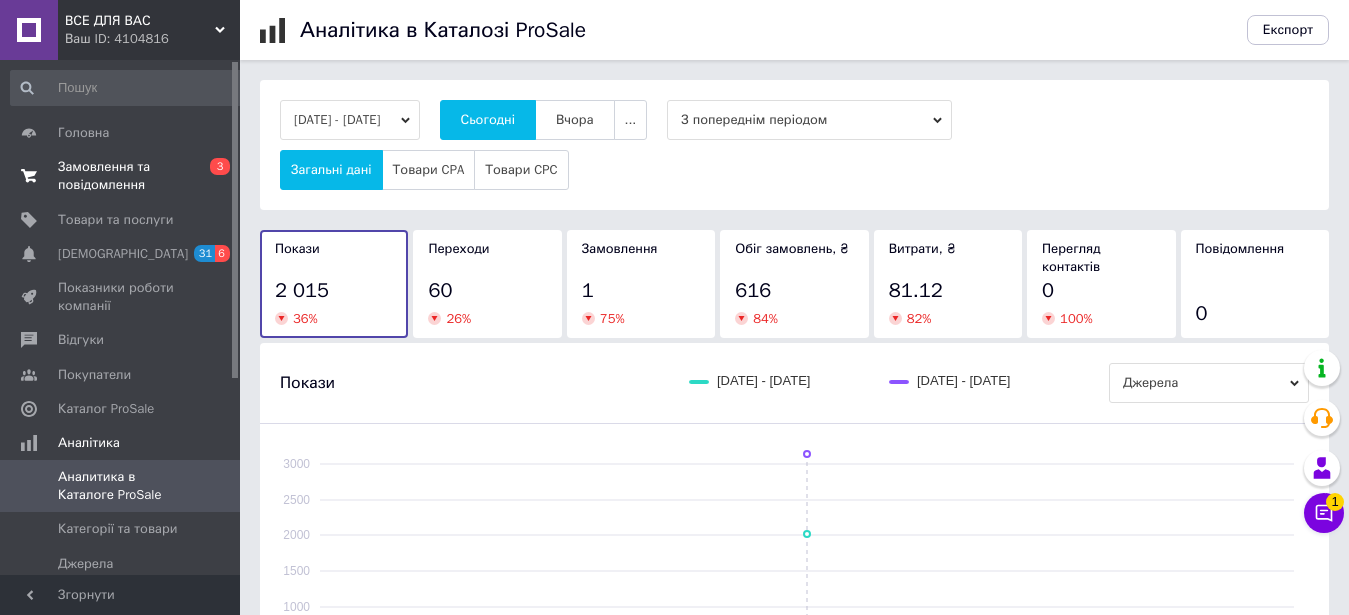 click on "Замовлення та повідомлення" at bounding box center [121, 176] 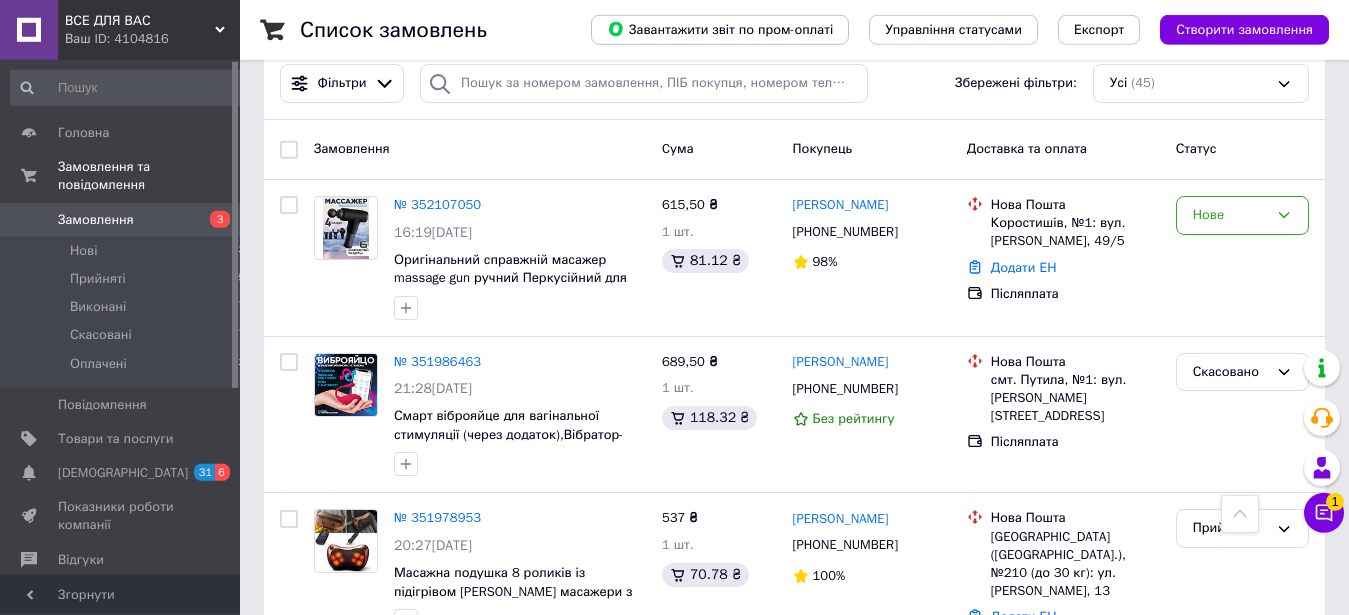 scroll, scrollTop: 102, scrollLeft: 0, axis: vertical 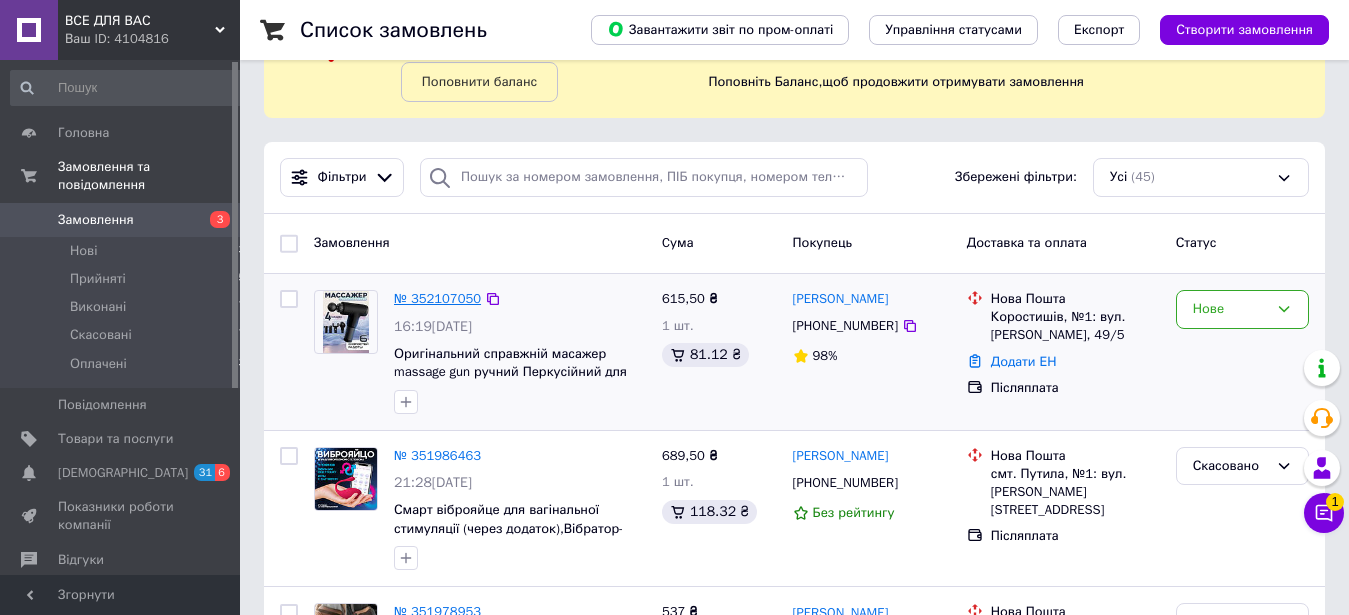 click on "№ 352107050" at bounding box center (437, 298) 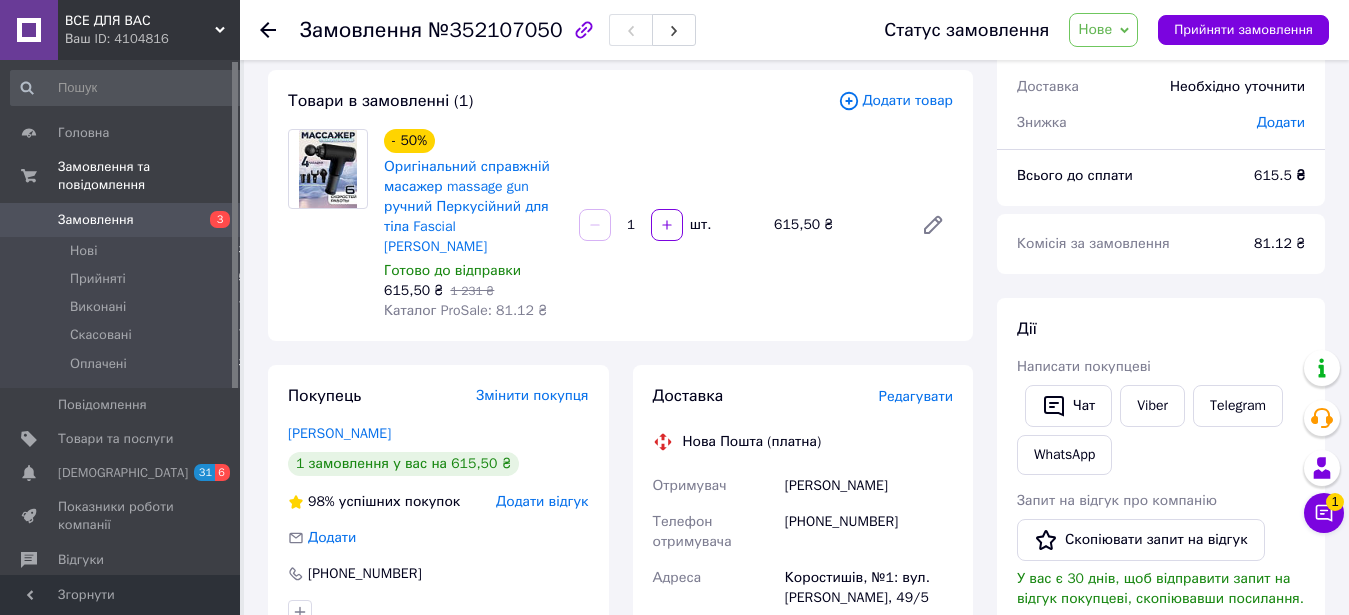 drag, startPoint x: 900, startPoint y: 464, endPoint x: 787, endPoint y: 453, distance: 113.534134 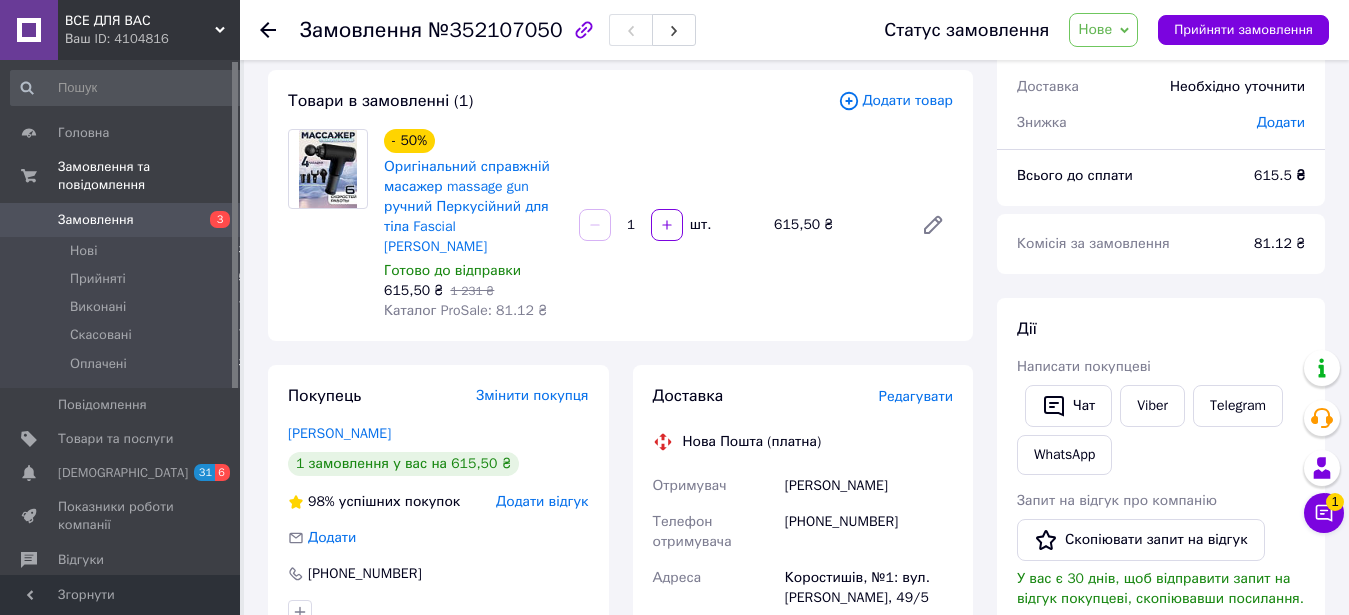 click on "[PERSON_NAME]" at bounding box center (869, 486) 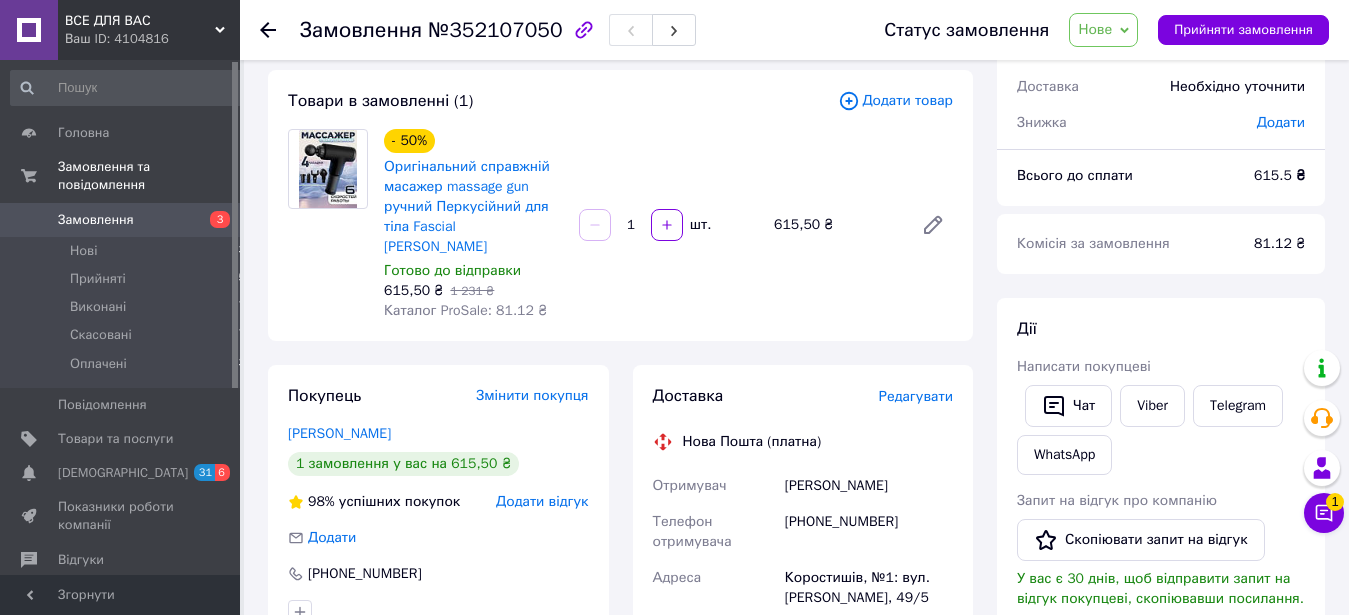 copy on "[PERSON_NAME]" 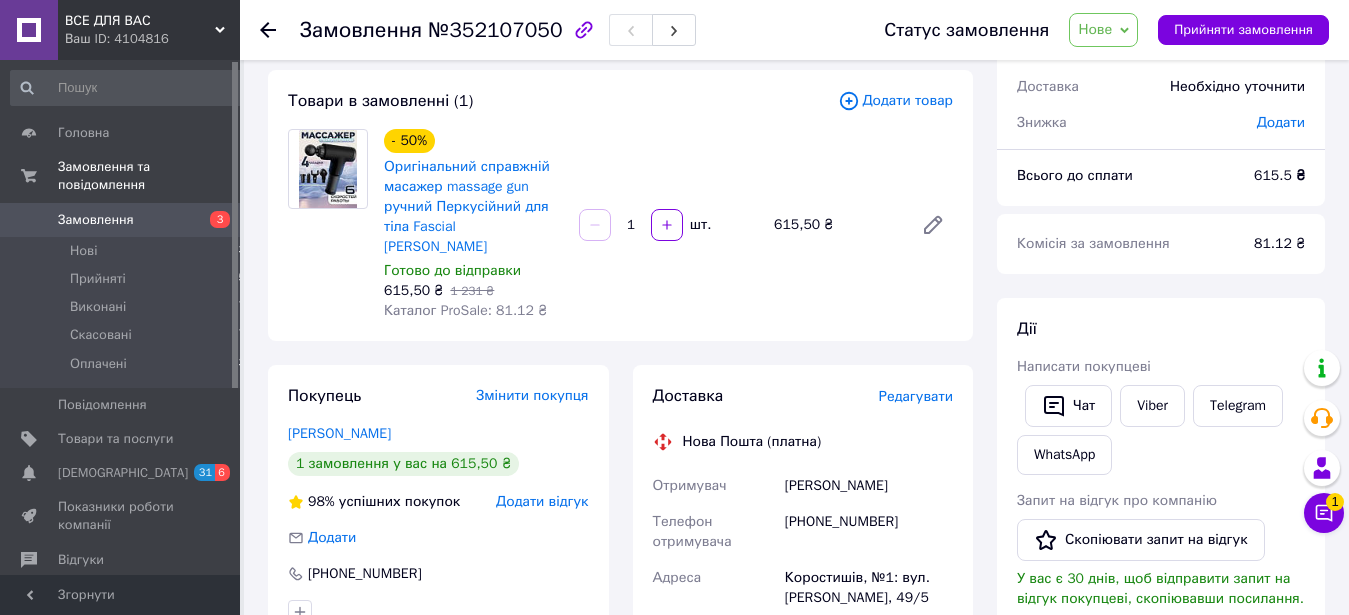 copy on "[PERSON_NAME]" 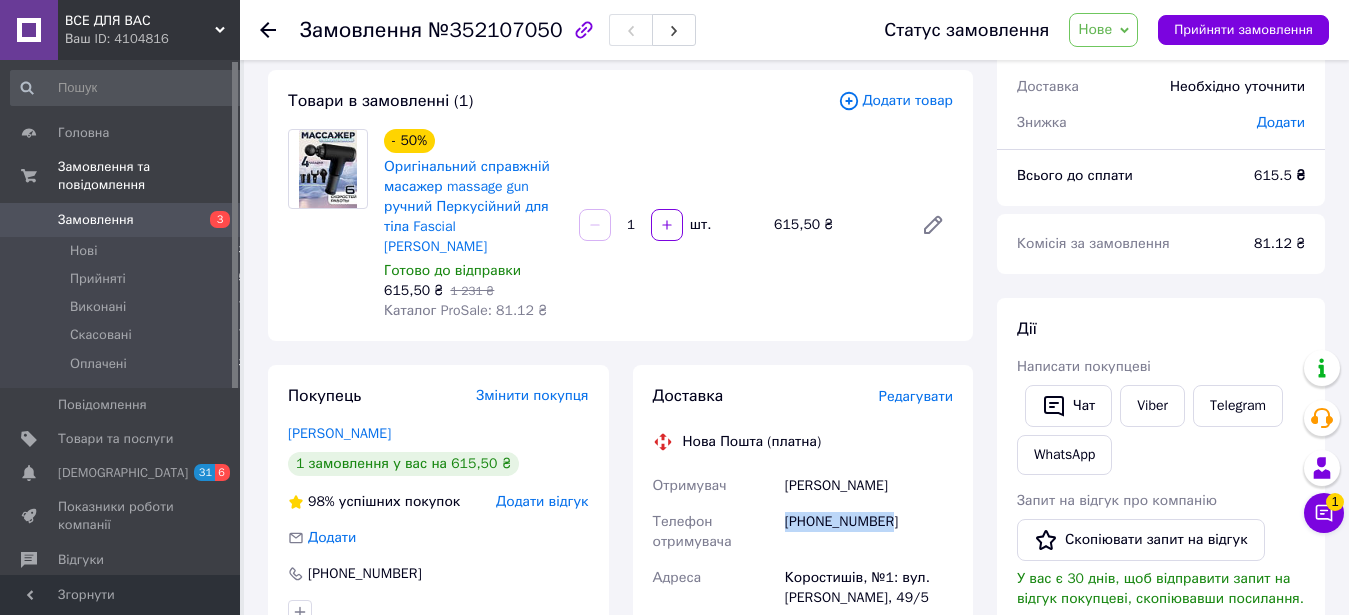 drag, startPoint x: 899, startPoint y: 502, endPoint x: 789, endPoint y: 511, distance: 110.36757 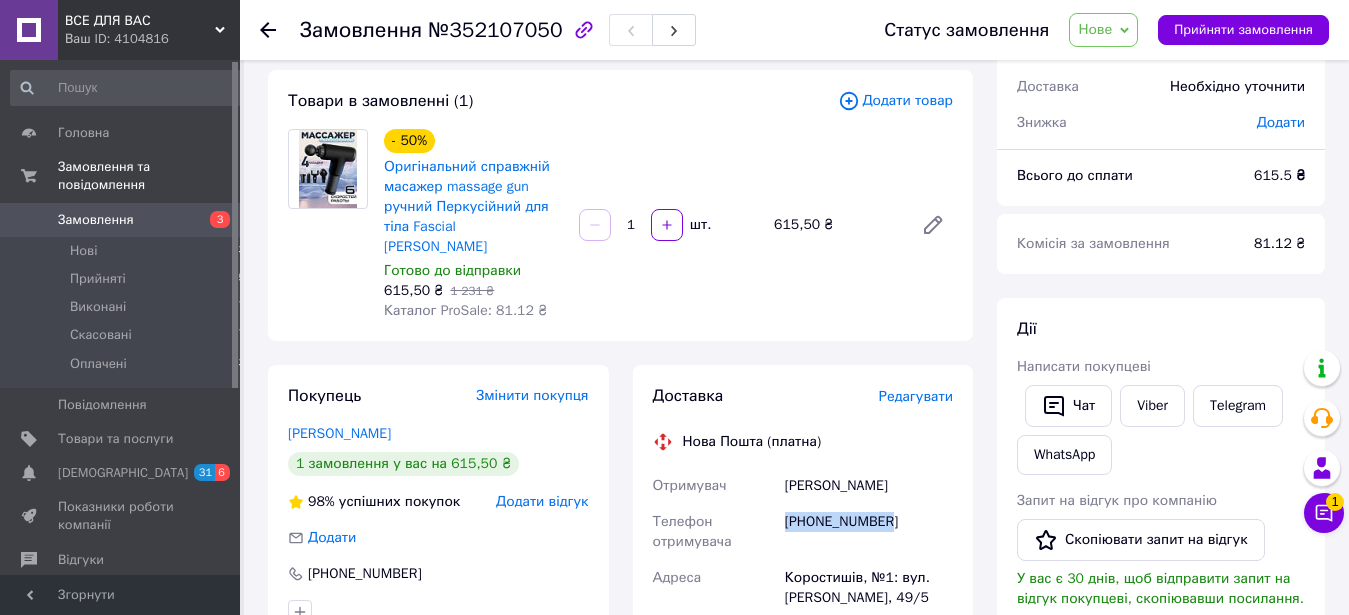 click on "[PHONE_NUMBER]" at bounding box center (869, 532) 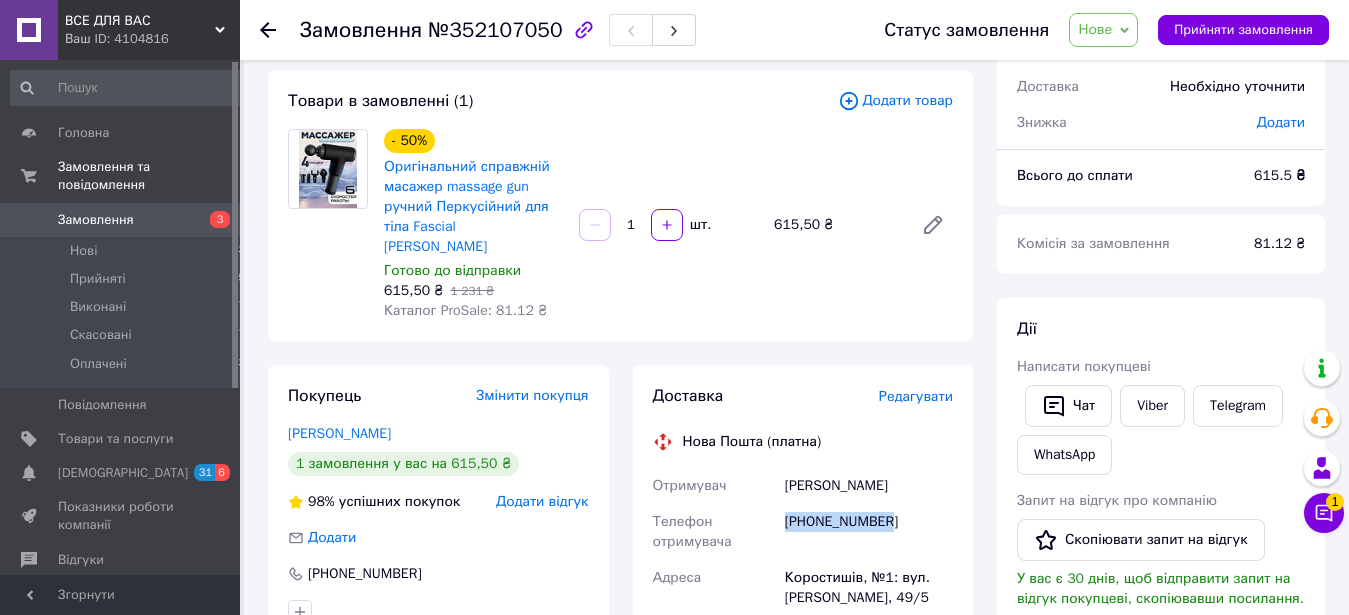 copy on "[PHONE_NUMBER]" 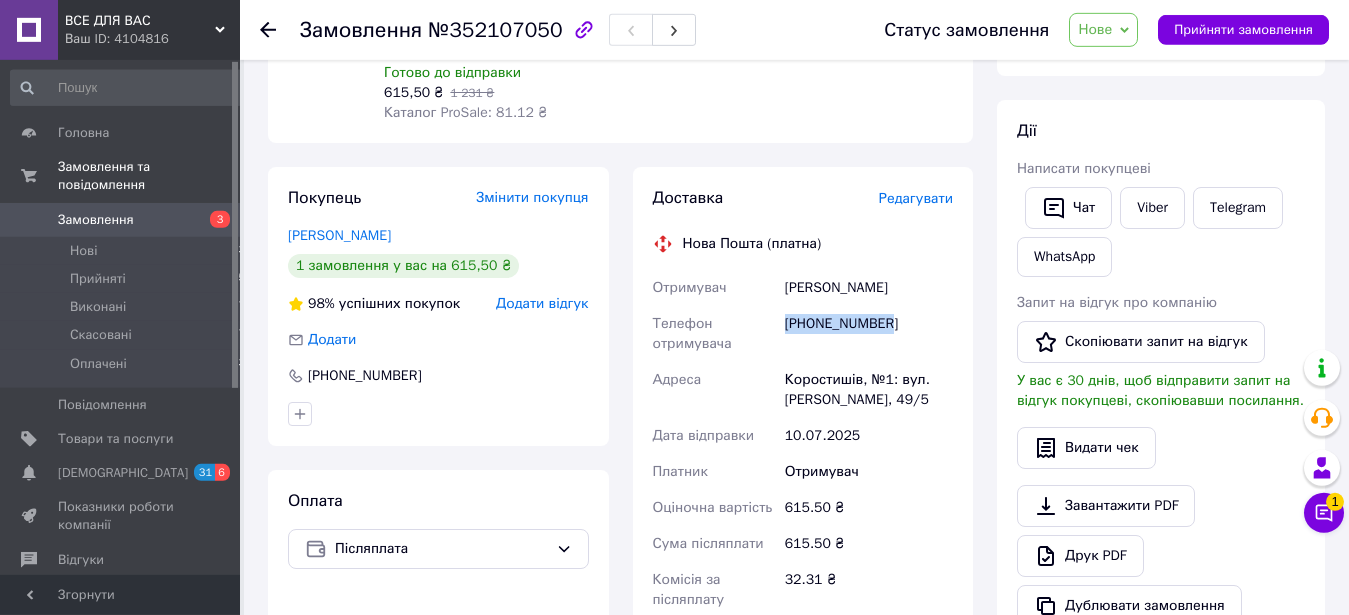 scroll, scrollTop: 306, scrollLeft: 0, axis: vertical 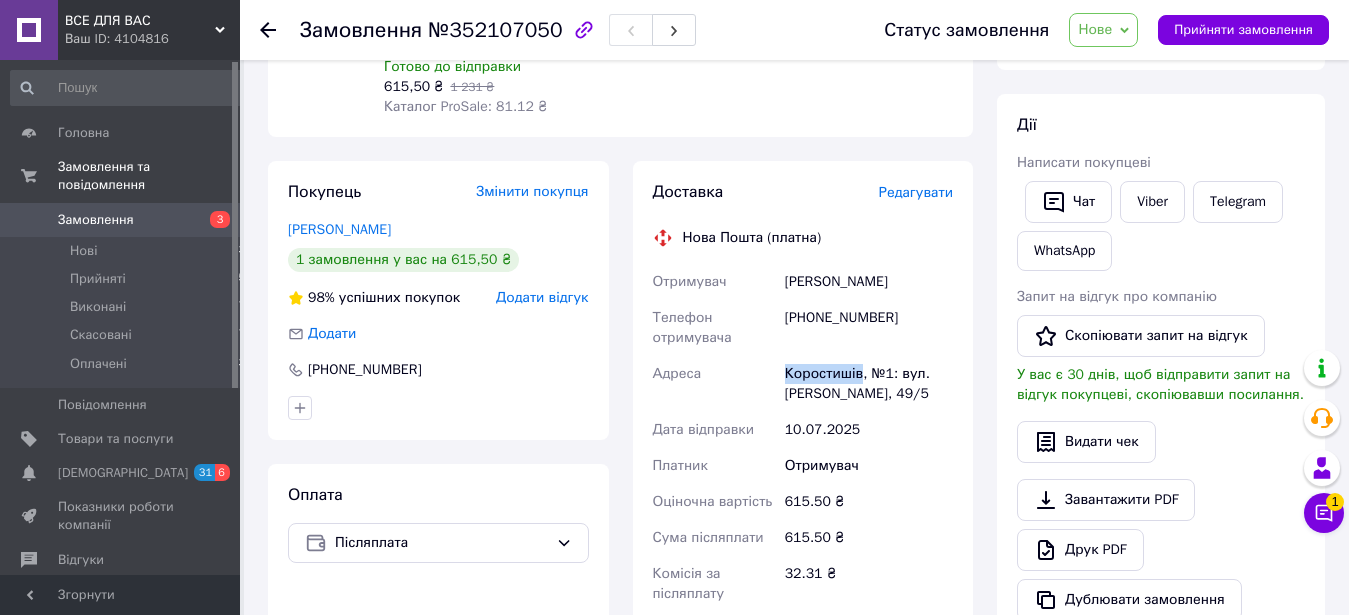 drag, startPoint x: 781, startPoint y: 347, endPoint x: 859, endPoint y: 353, distance: 78.23043 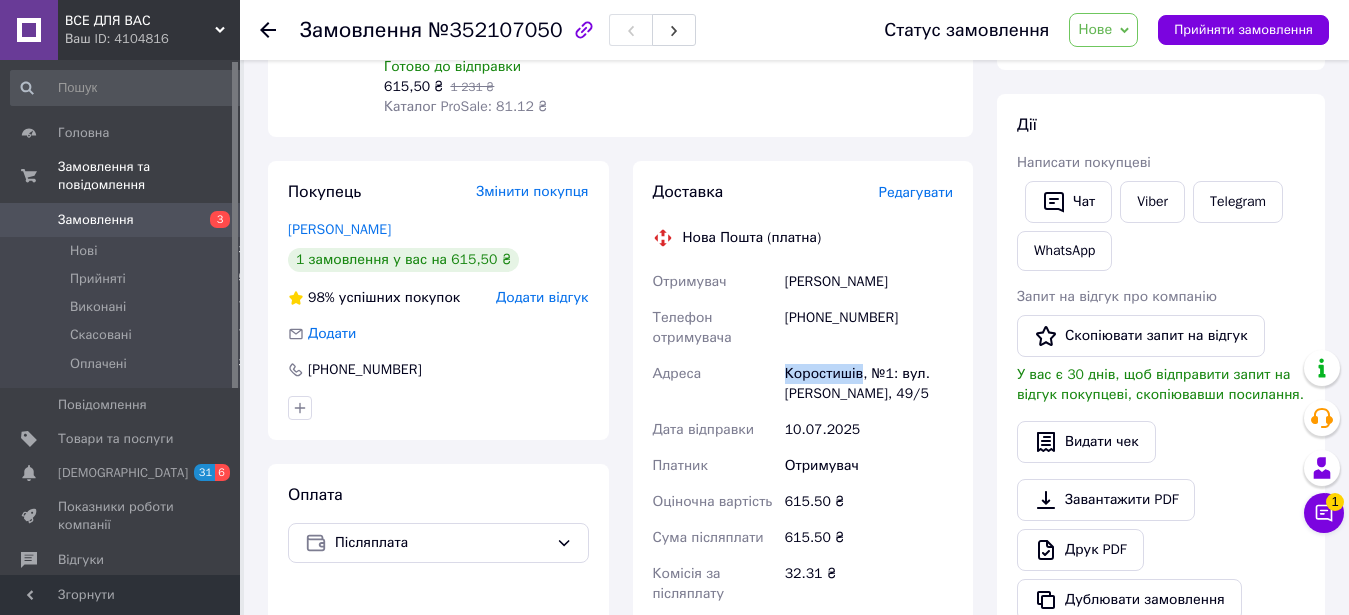 click on "Коростишів, №1: вул. [PERSON_NAME], 49/5" at bounding box center (869, 384) 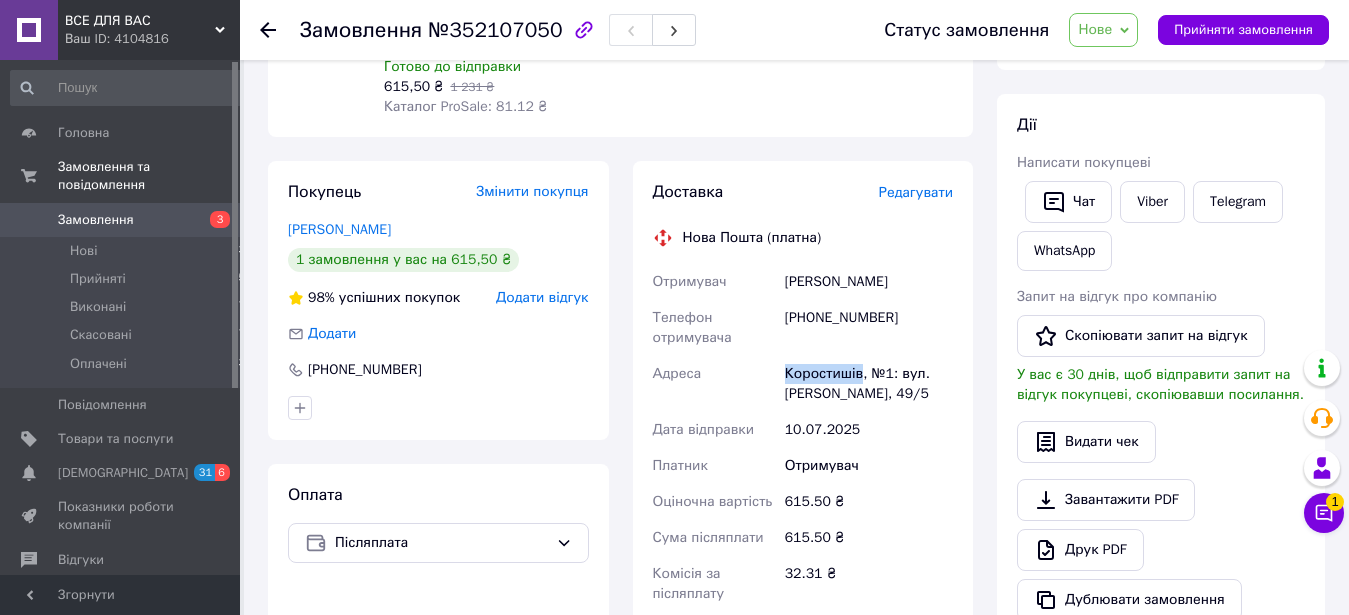 copy on "Коростишів" 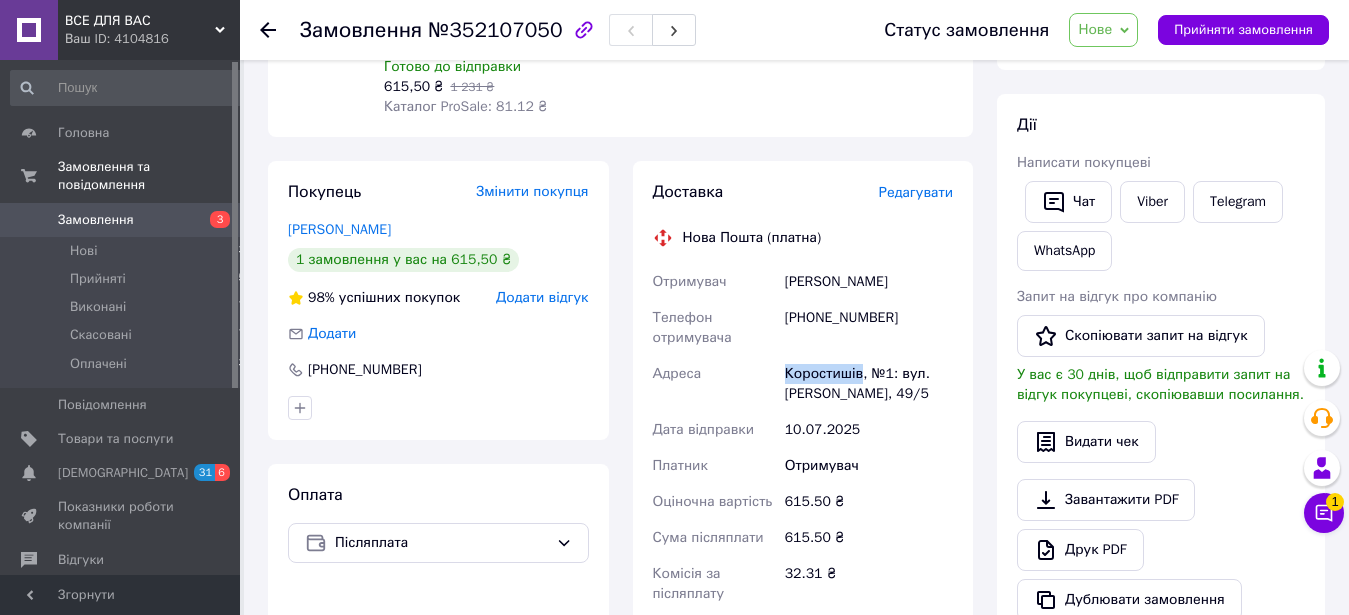 click on "Нове" at bounding box center [1095, 29] 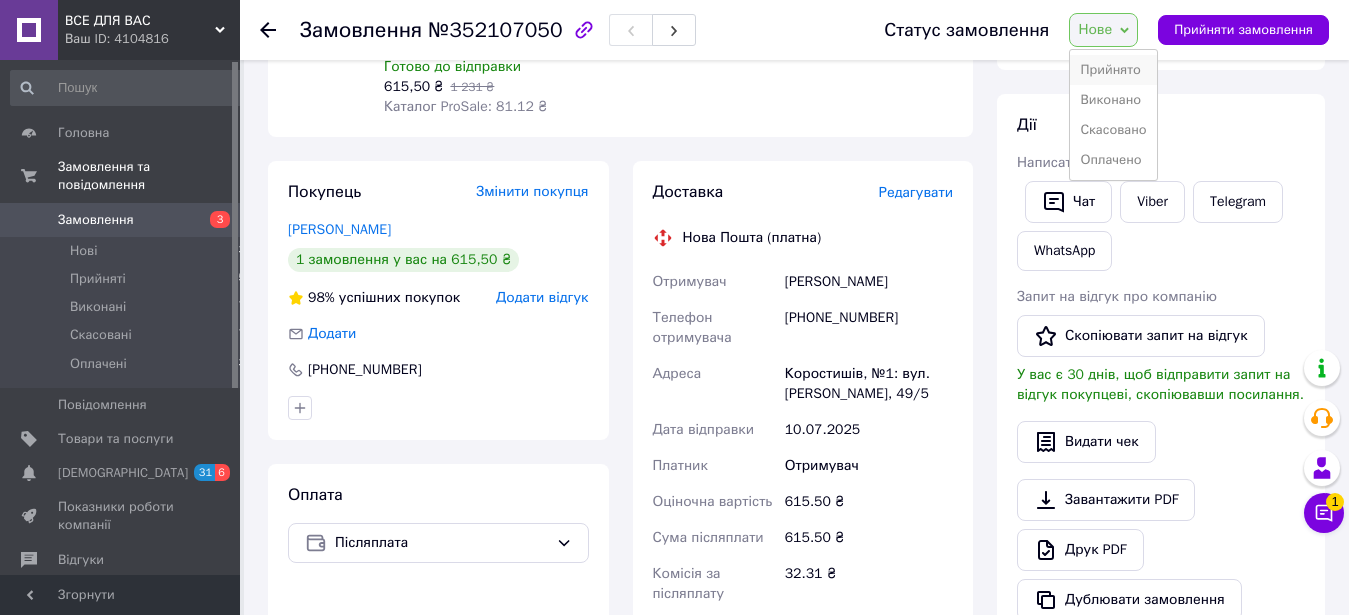 click on "Прийнято" at bounding box center [1113, 70] 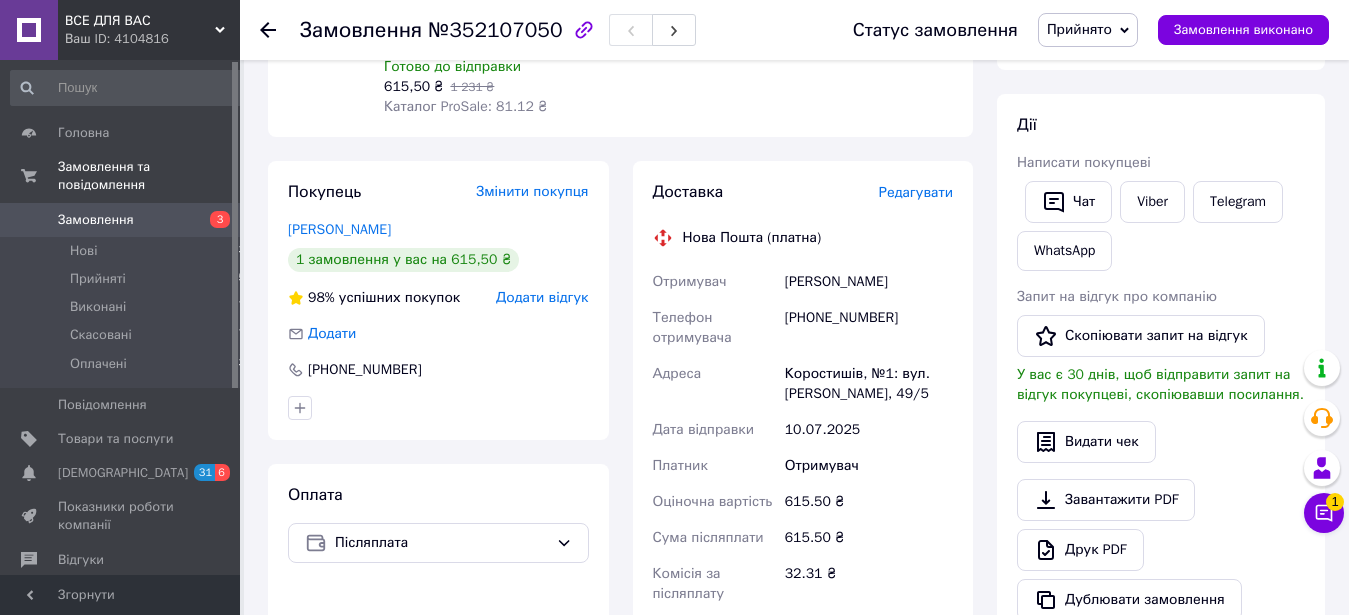 scroll, scrollTop: 0, scrollLeft: 0, axis: both 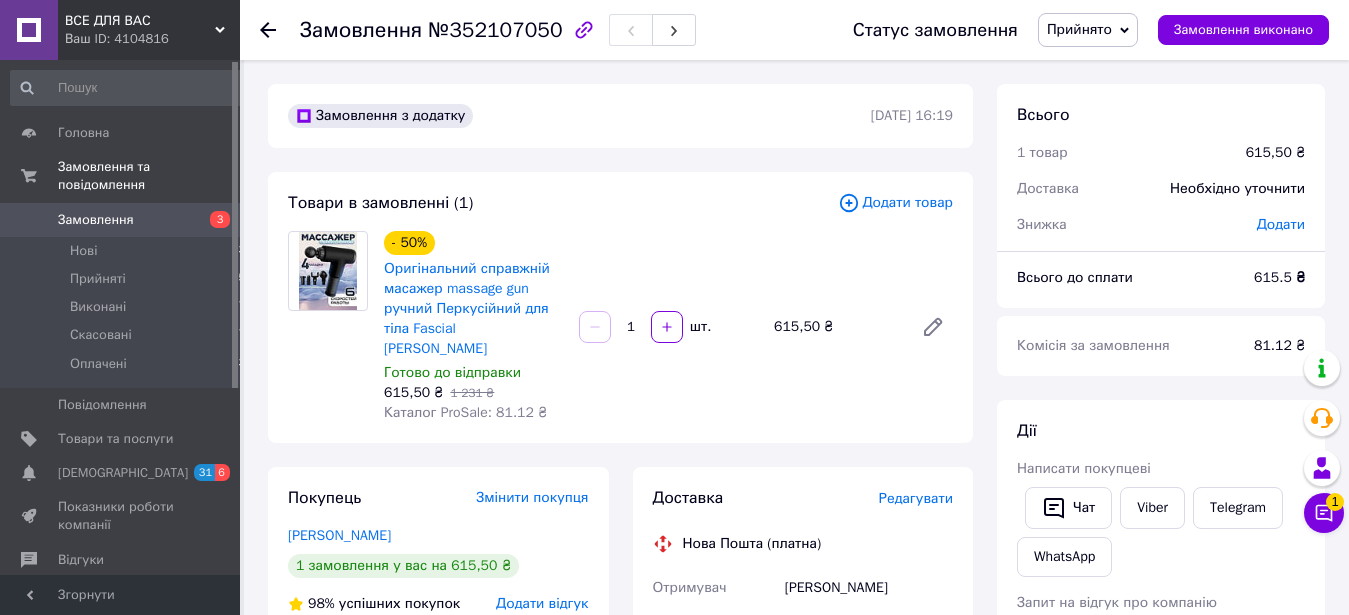 click on "Замовлення" at bounding box center (121, 220) 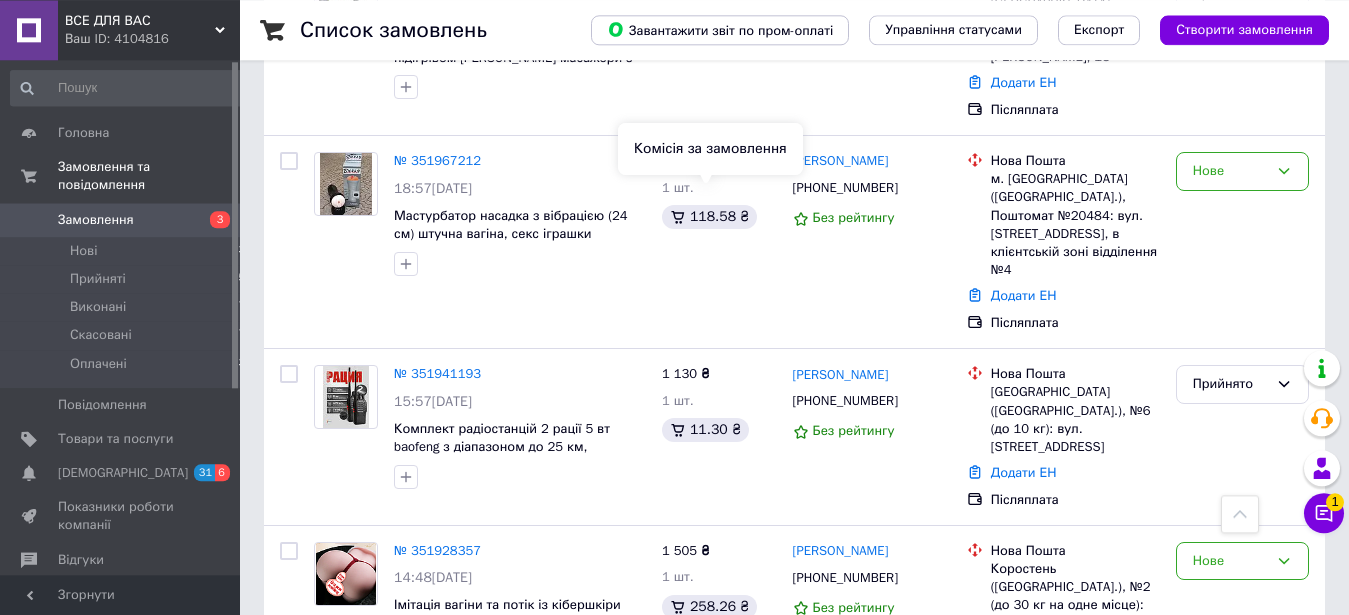 scroll, scrollTop: 612, scrollLeft: 0, axis: vertical 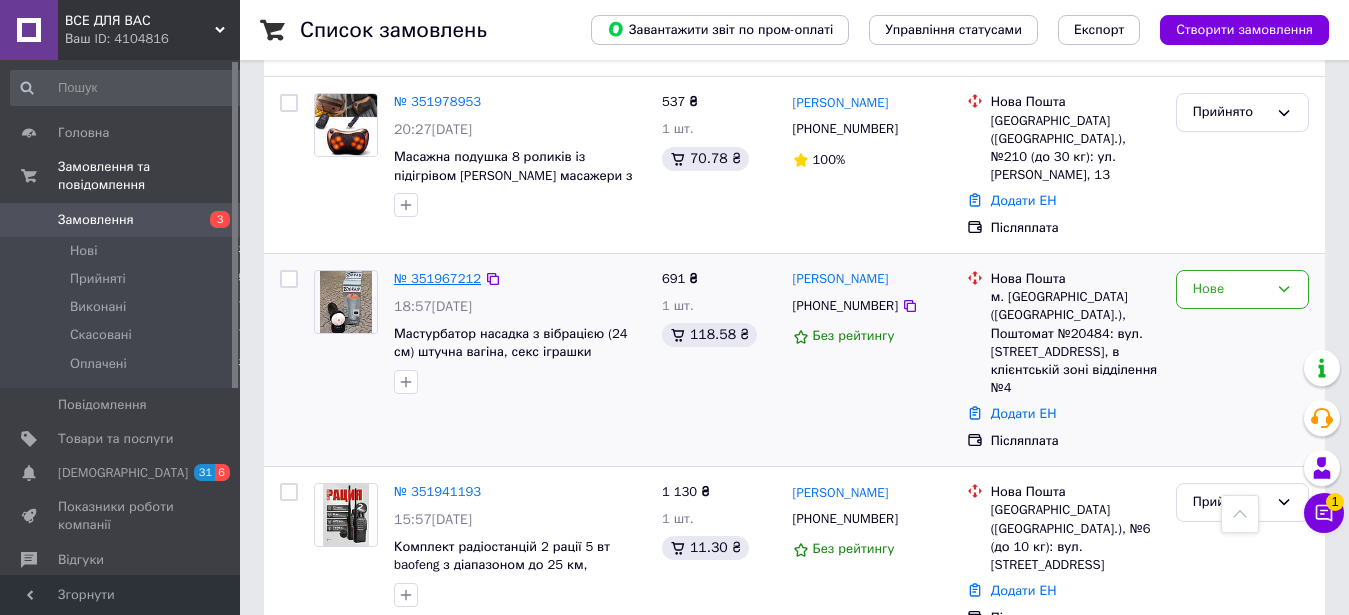 click on "№ 351967212" at bounding box center [437, 278] 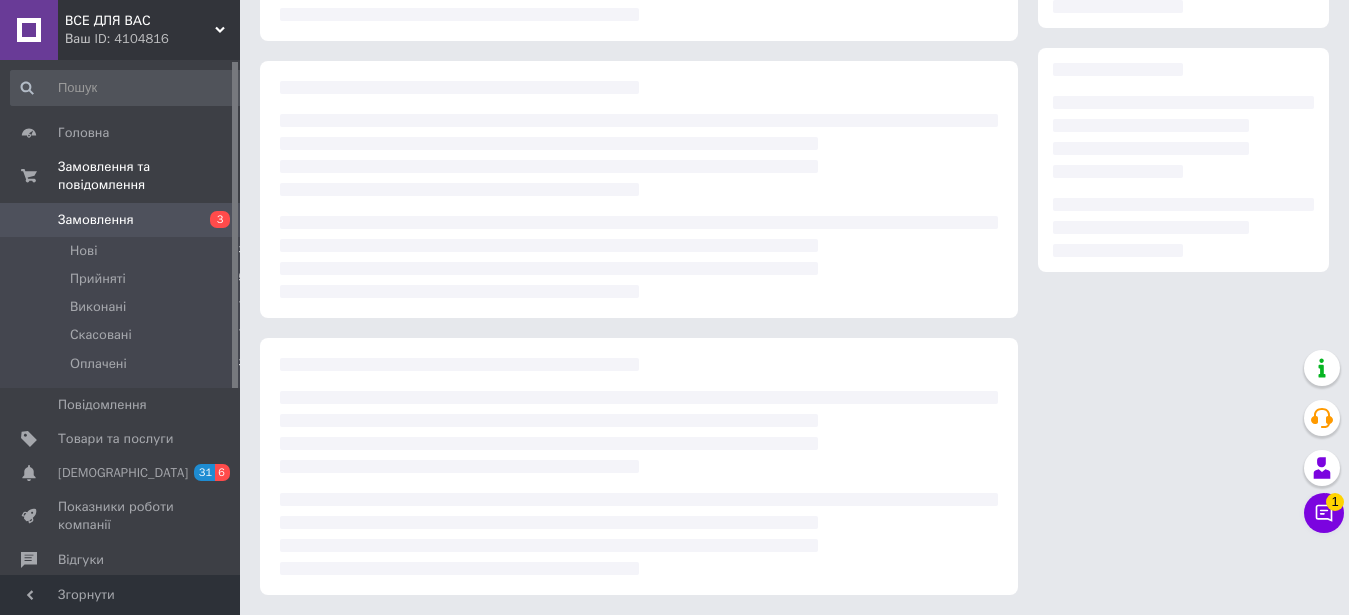 scroll, scrollTop: 299, scrollLeft: 0, axis: vertical 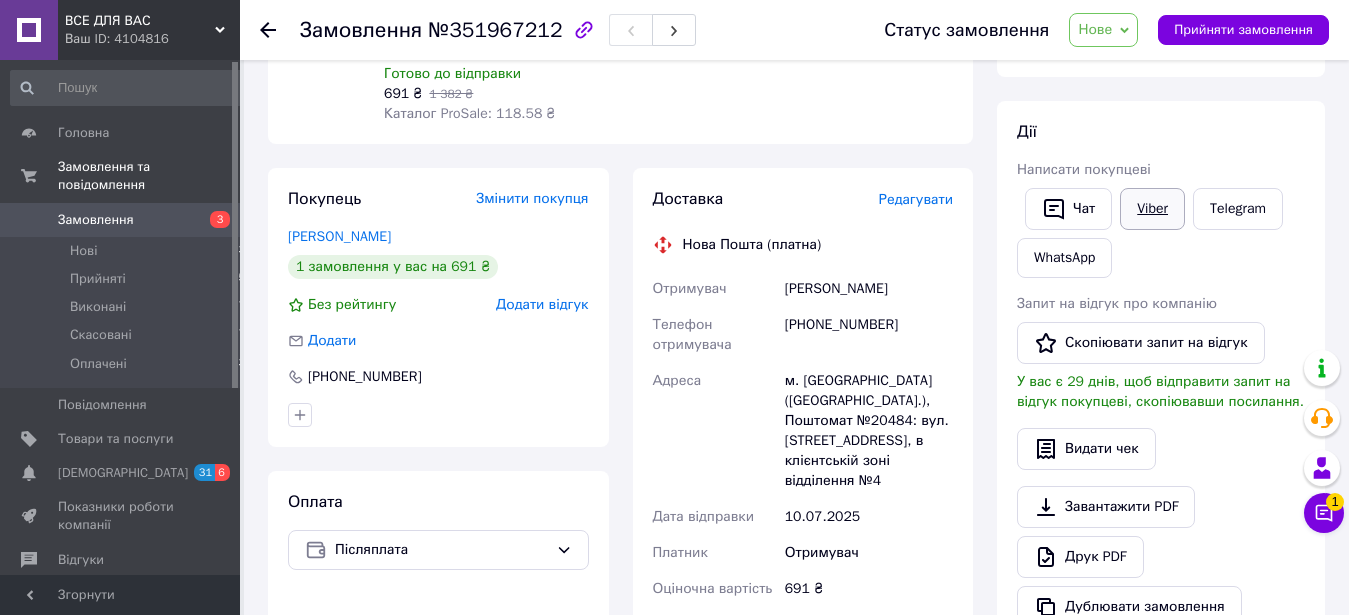 click on "Viber" at bounding box center [1152, 209] 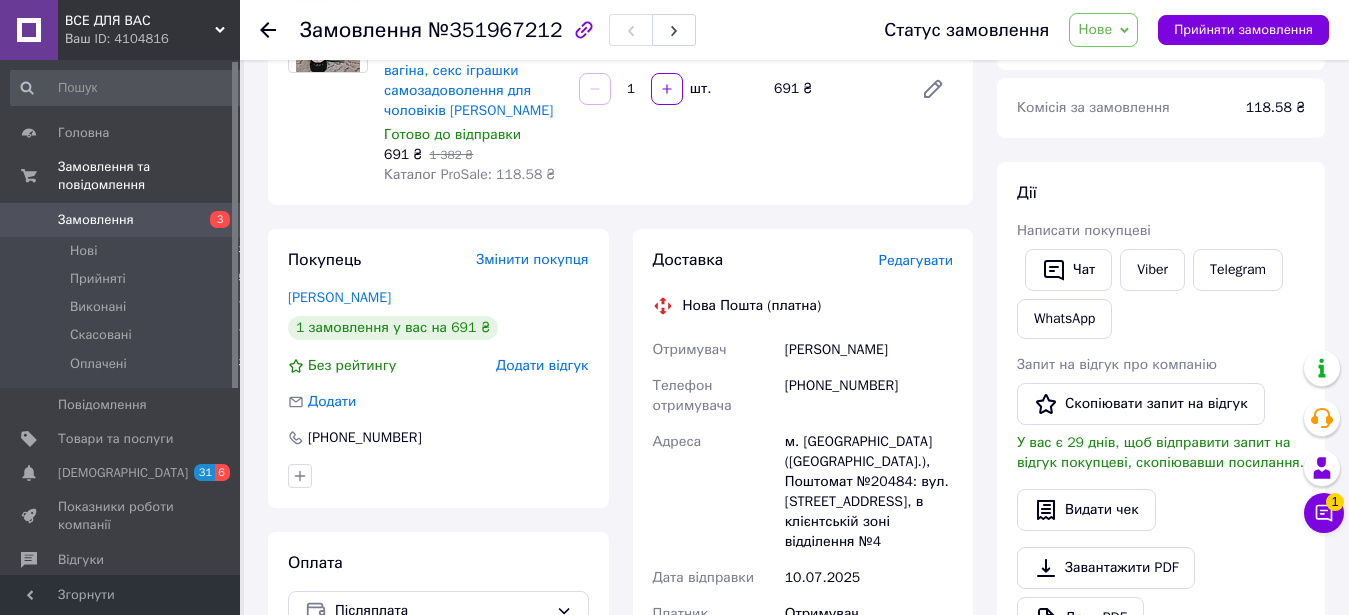 scroll, scrollTop: 197, scrollLeft: 0, axis: vertical 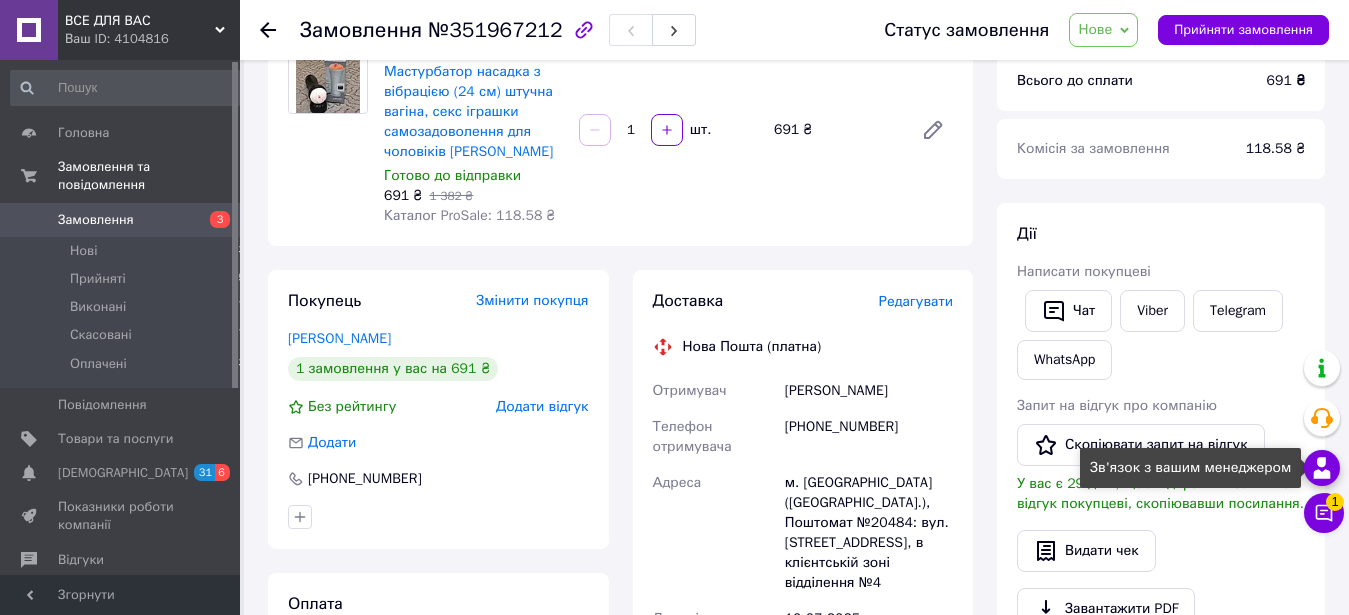 click 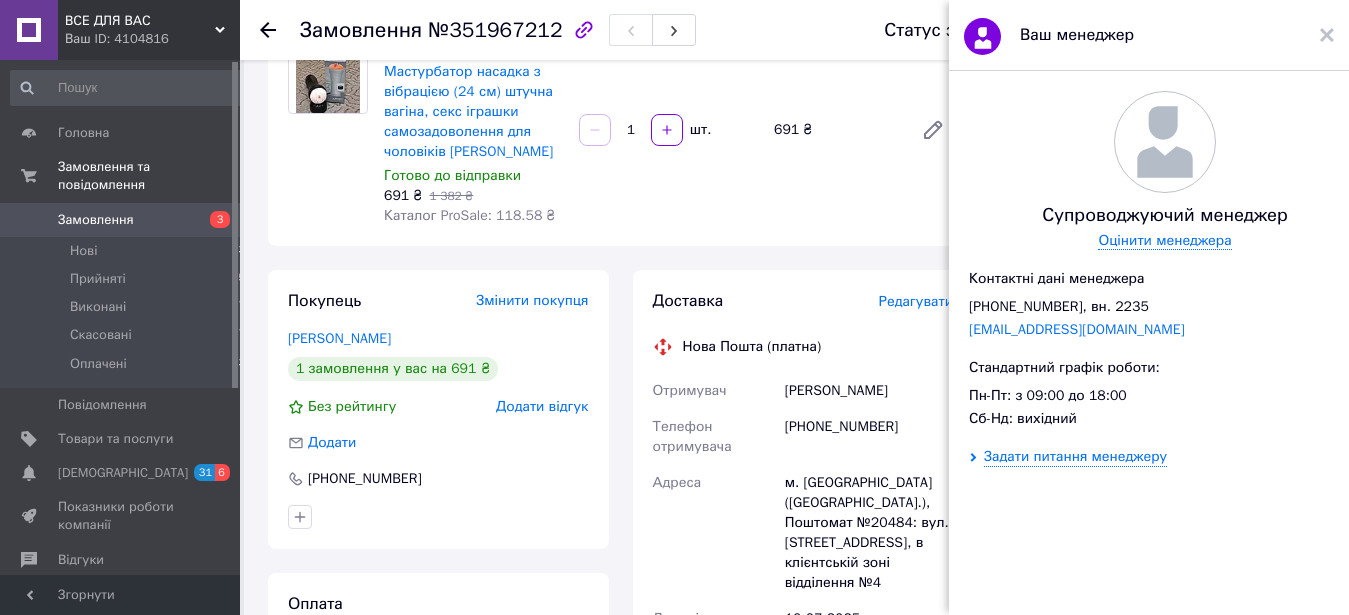 scroll, scrollTop: 30, scrollLeft: 0, axis: vertical 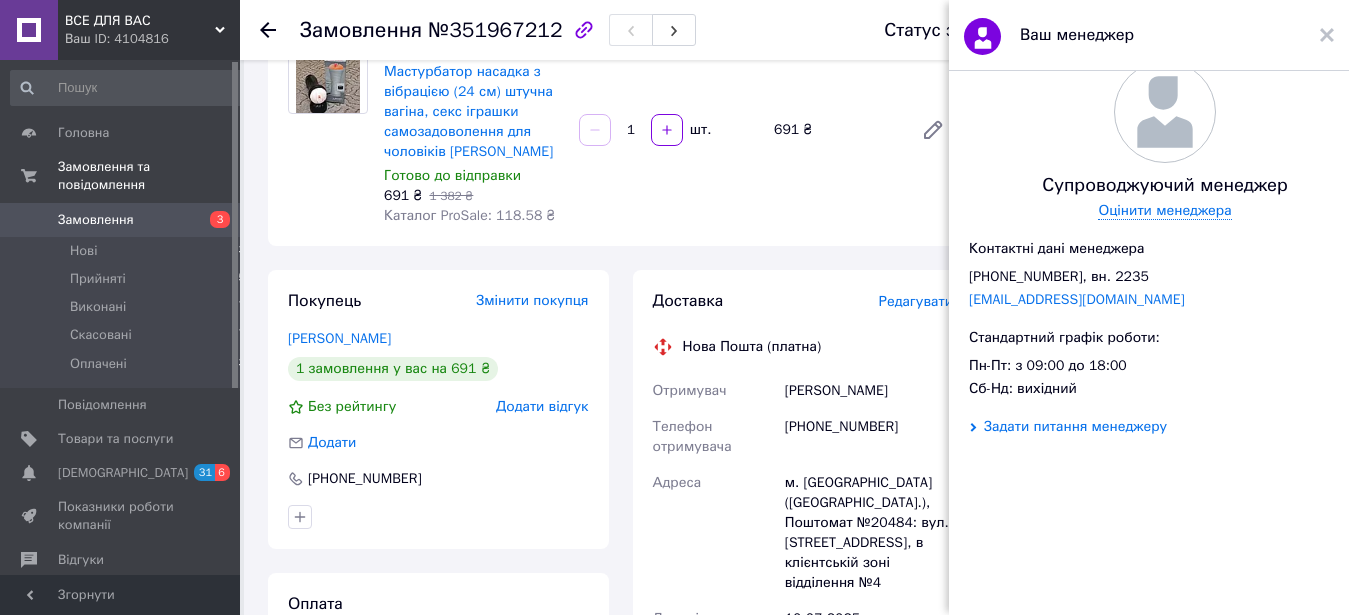 click on "Задати питання менеджеру" at bounding box center (1075, 427) 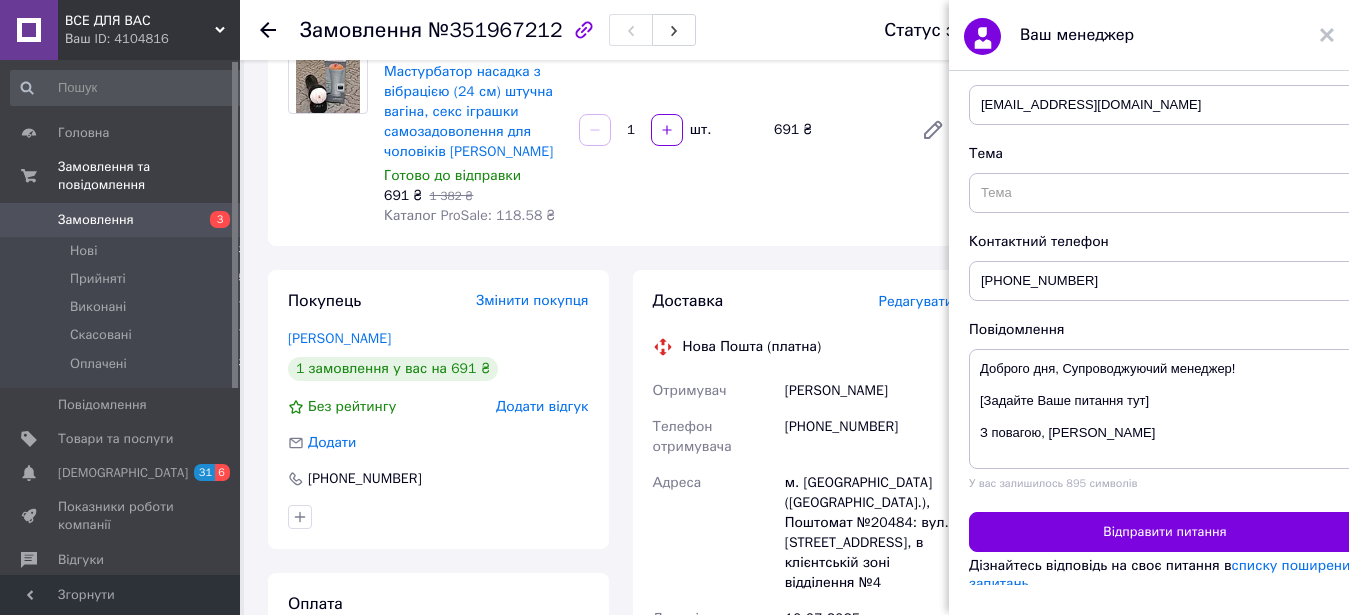 scroll, scrollTop: 527, scrollLeft: 0, axis: vertical 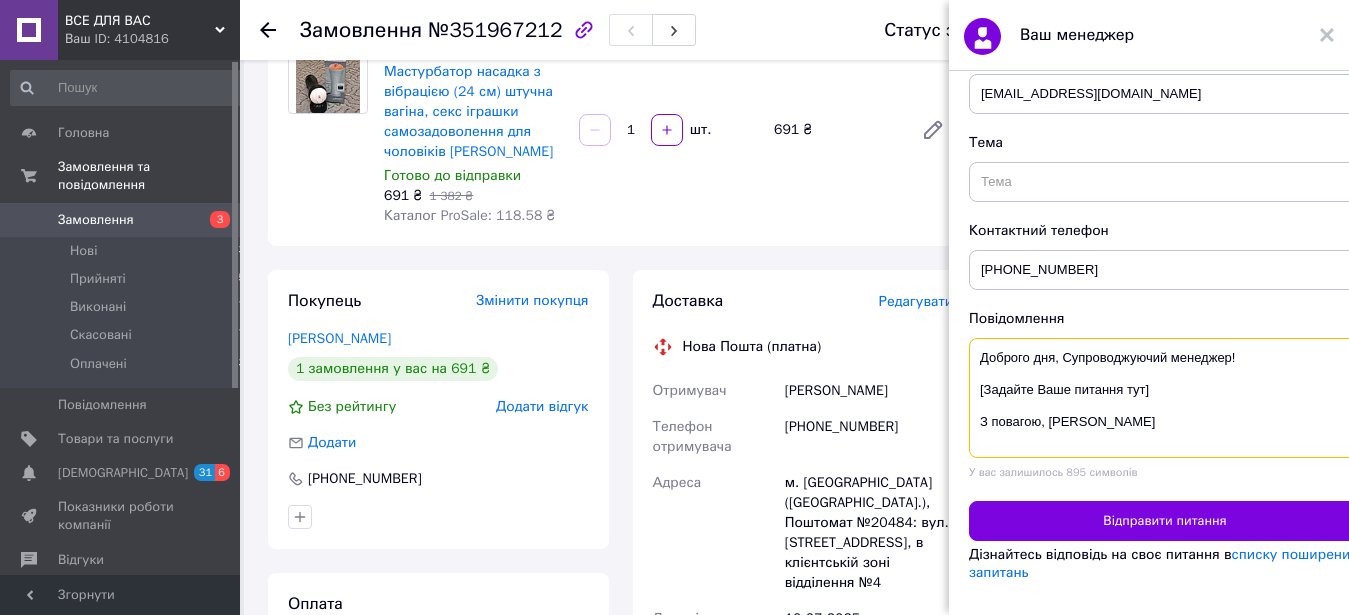 drag, startPoint x: 1014, startPoint y: 348, endPoint x: 960, endPoint y: 322, distance: 59.933296 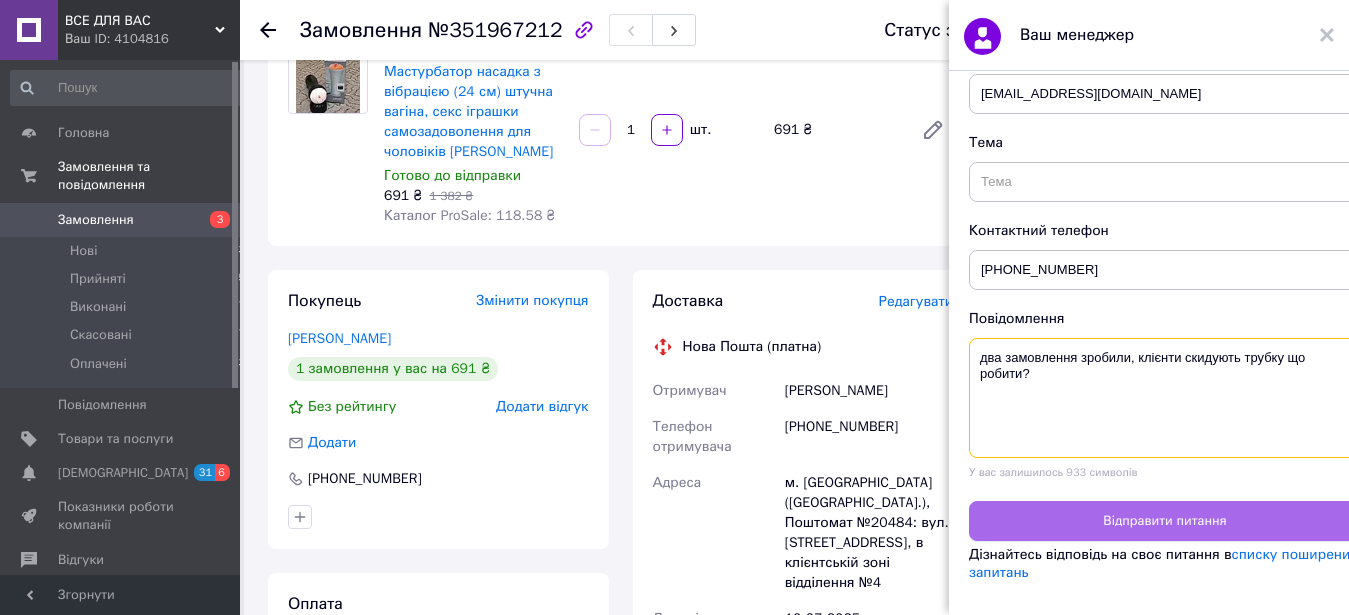 type on "два замовлення зробили, клієнти скидують трубку що робити?" 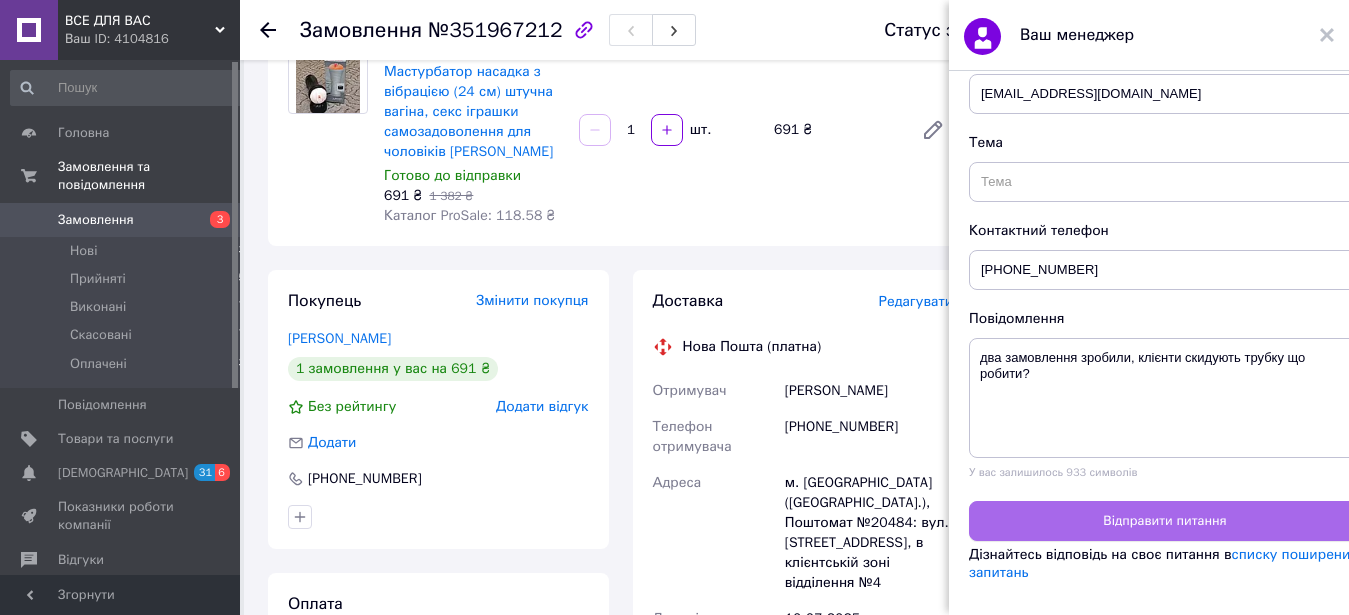 click on "Відправити питання" at bounding box center (1165, 521) 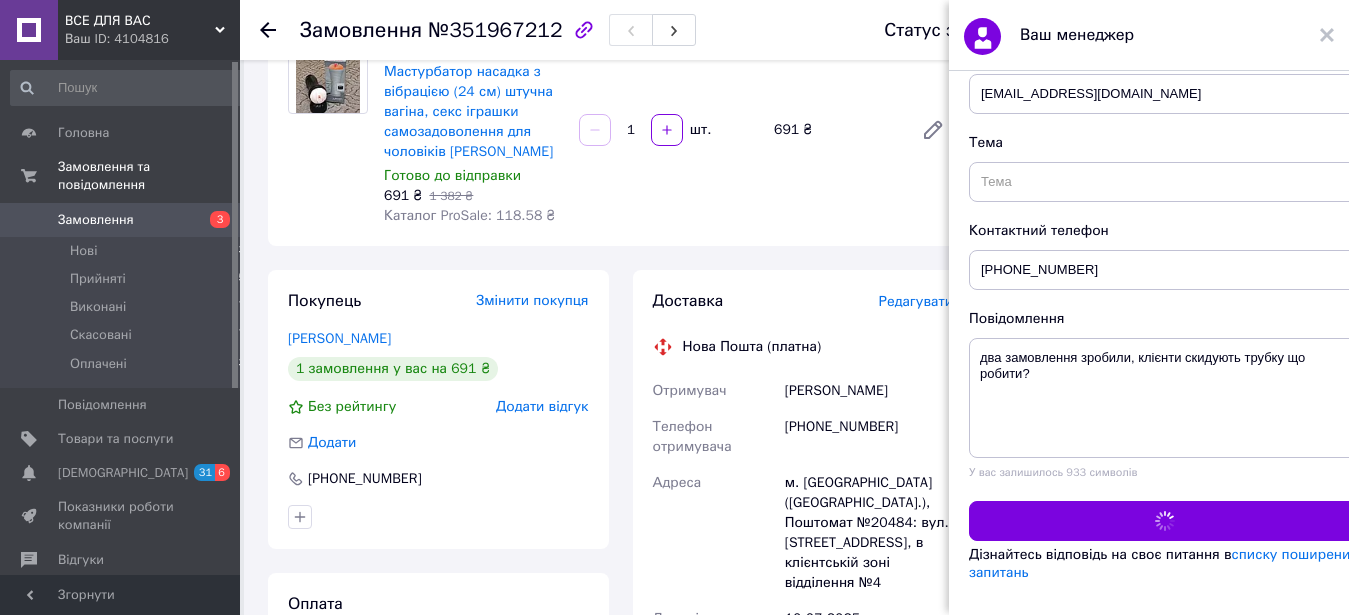 scroll, scrollTop: 0, scrollLeft: 0, axis: both 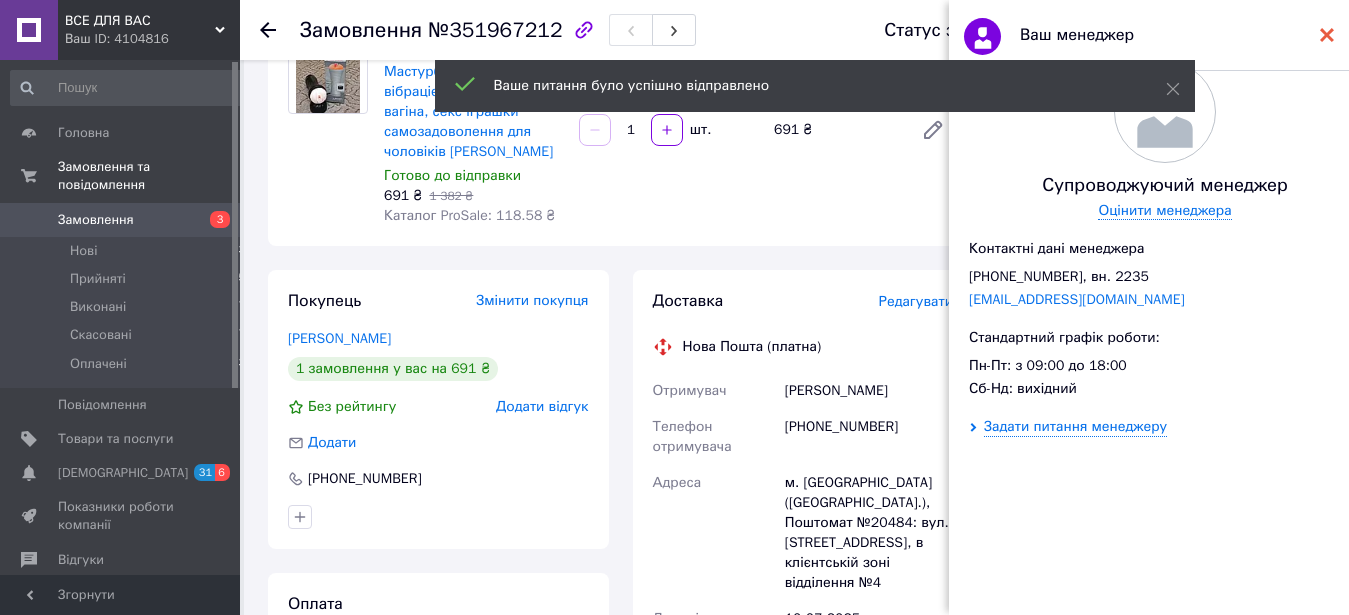 click 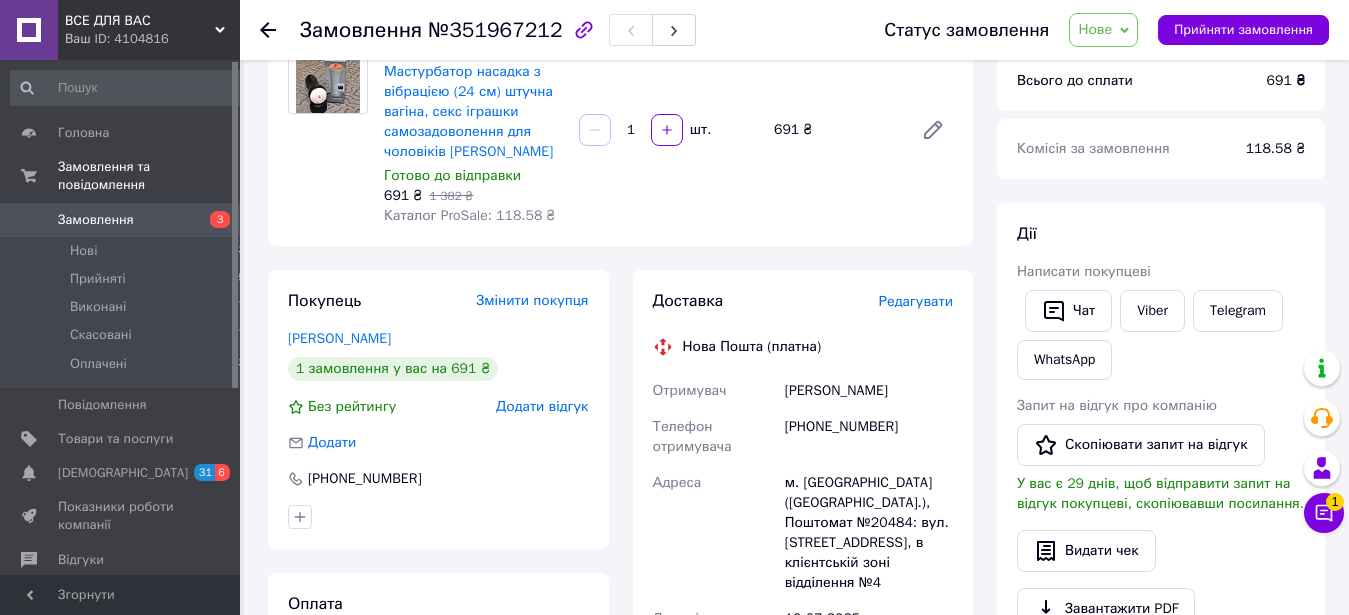 click 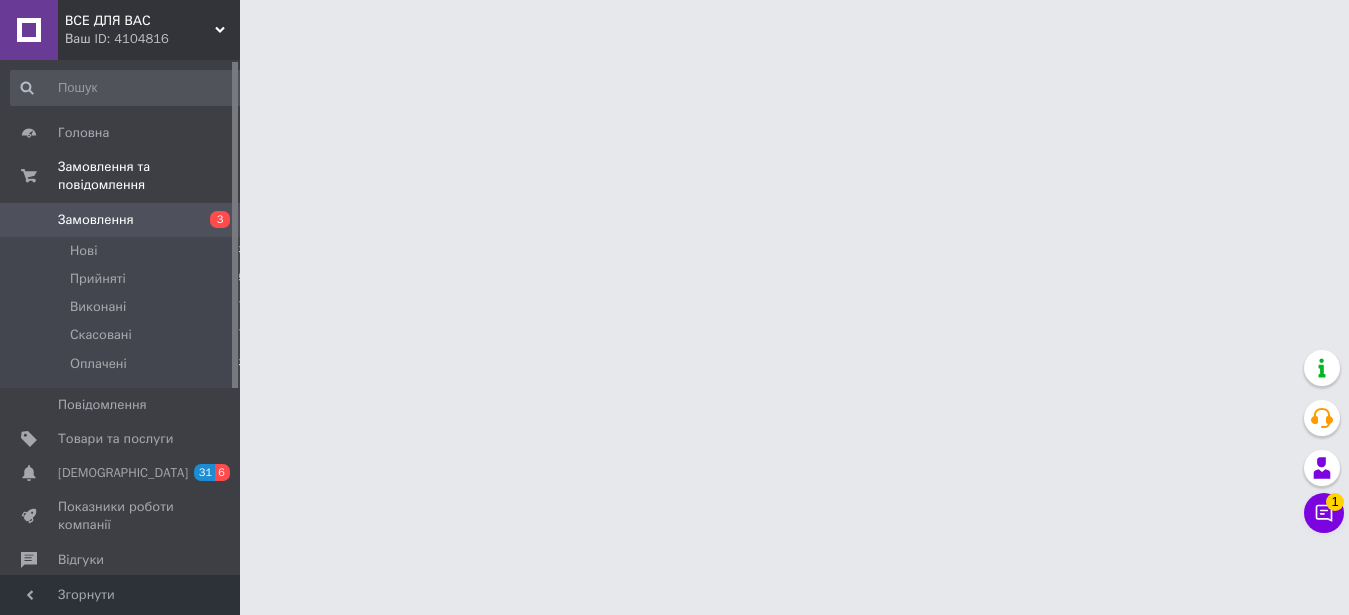 scroll, scrollTop: 0, scrollLeft: 0, axis: both 